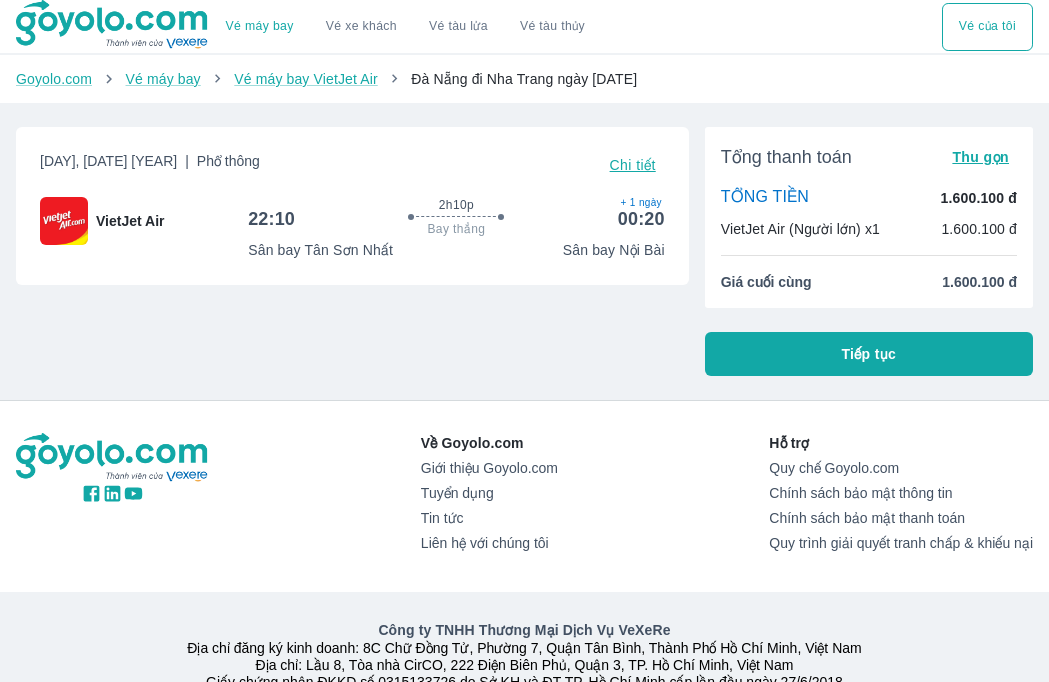 scroll, scrollTop: 0, scrollLeft: 0, axis: both 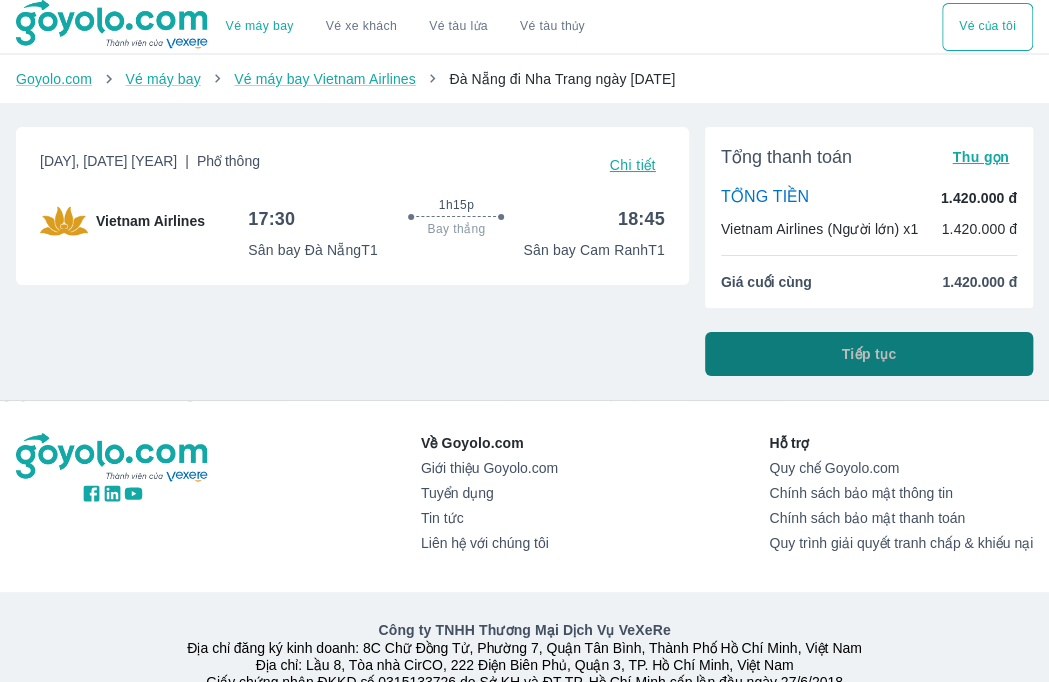 click on "Tiếp tục" at bounding box center [868, 354] 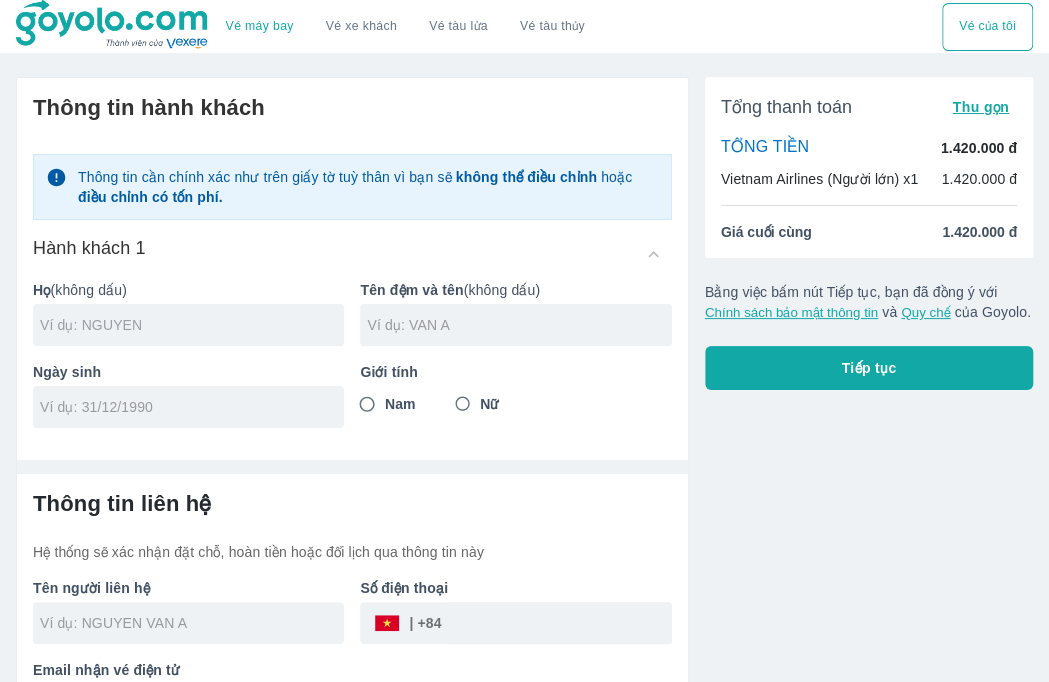 click at bounding box center (192, 325) 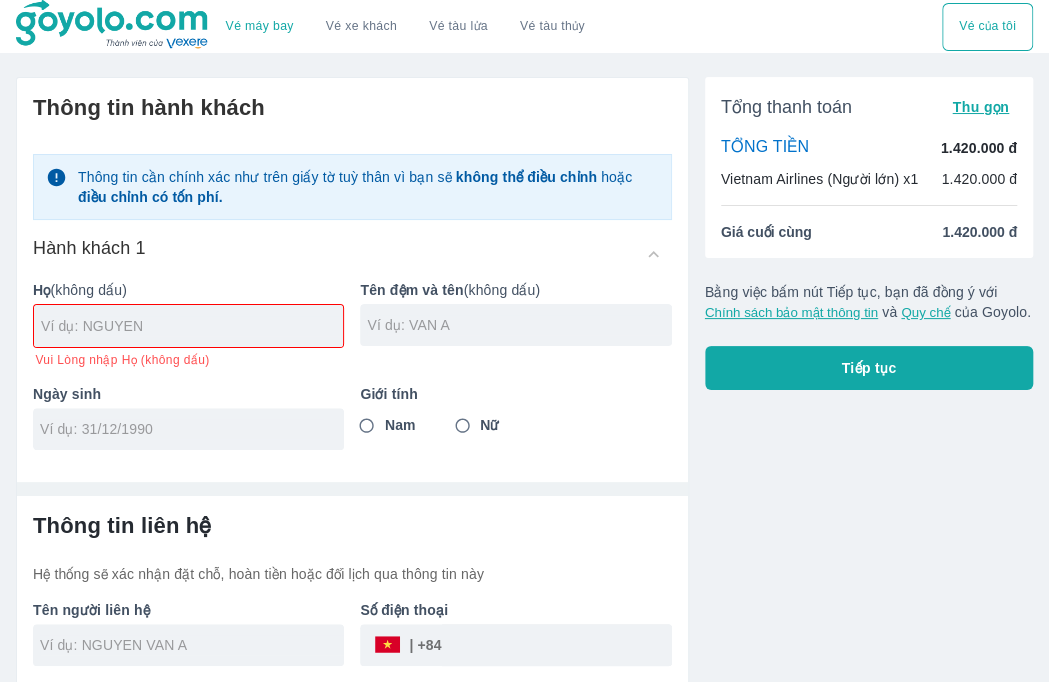 drag, startPoint x: 142, startPoint y: 328, endPoint x: 154, endPoint y: 286, distance: 43.68066 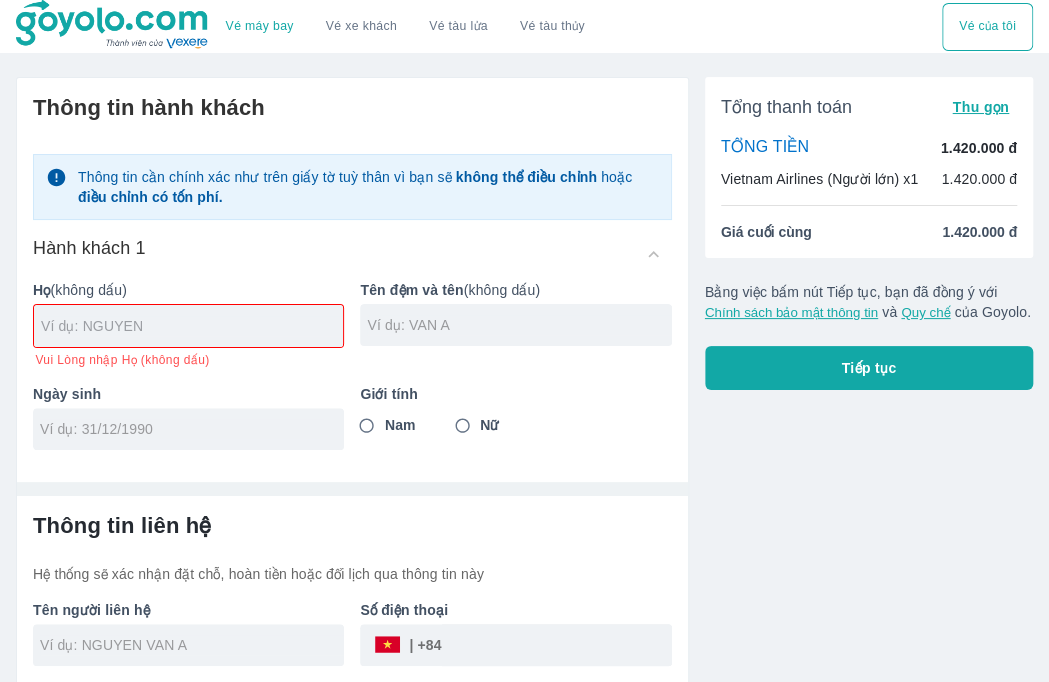 click at bounding box center [192, 326] 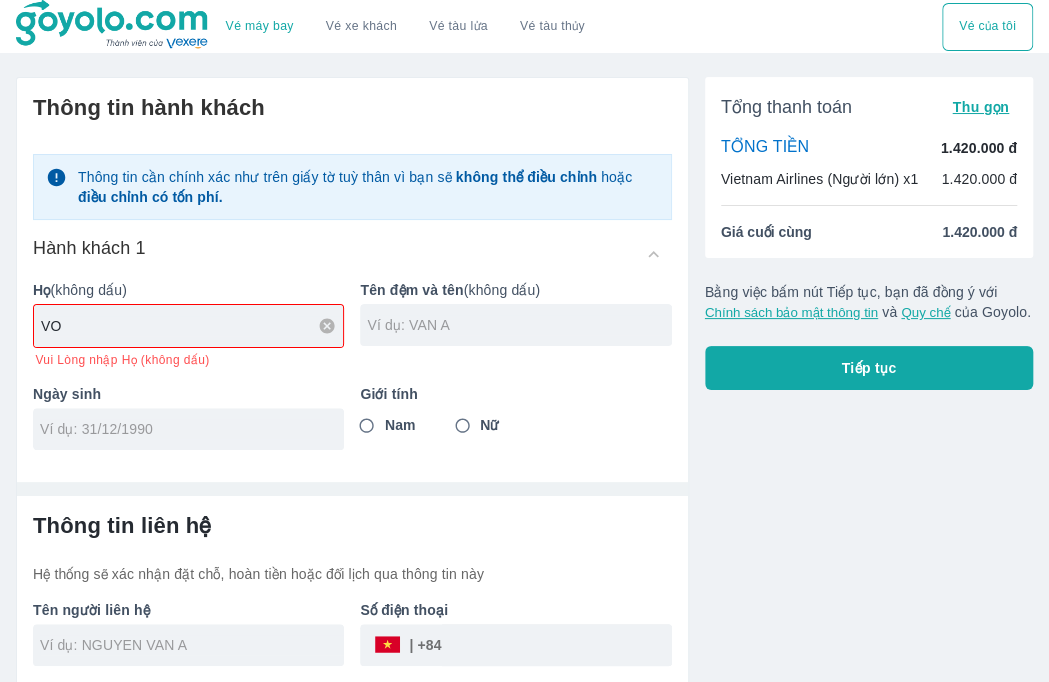 type on "VO" 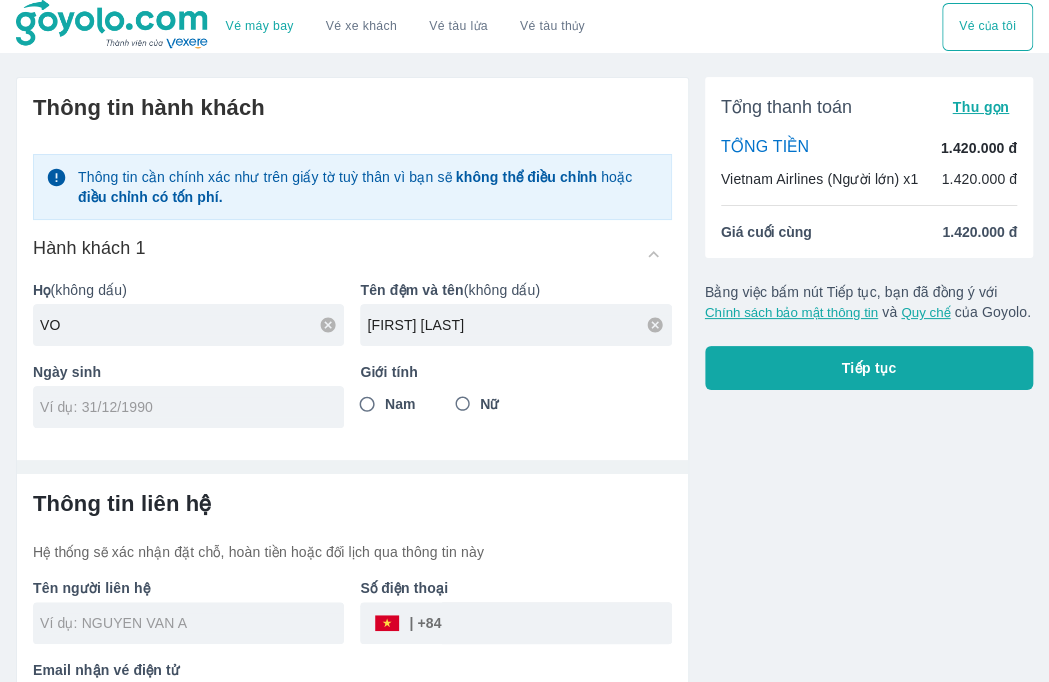 type on "HOANG THANH TRUC" 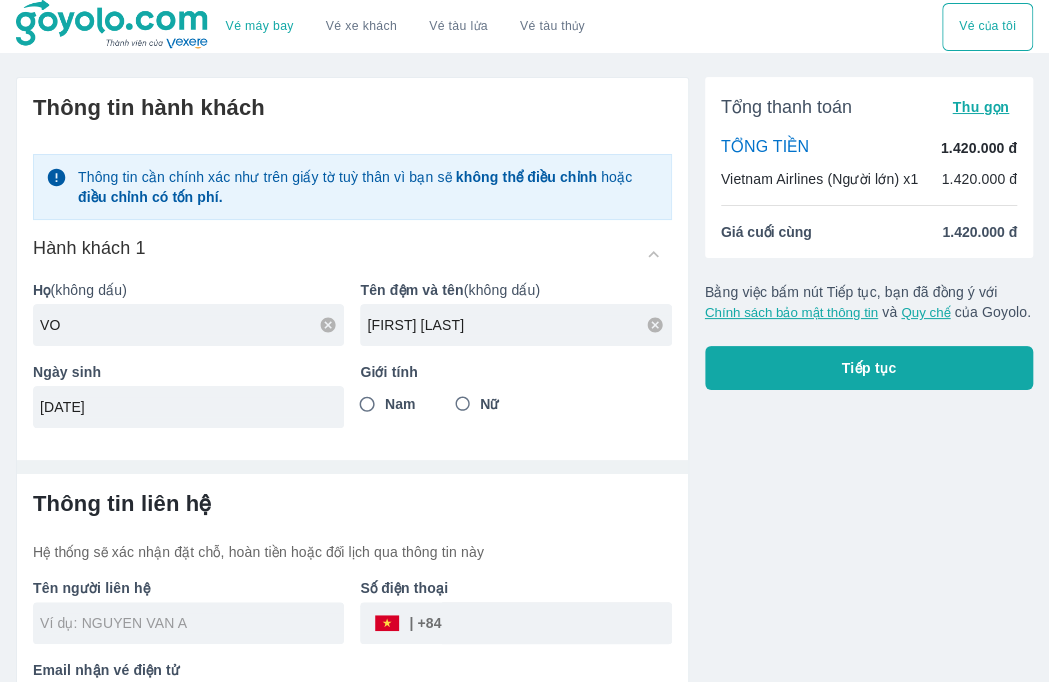 type on "08/04/1996" 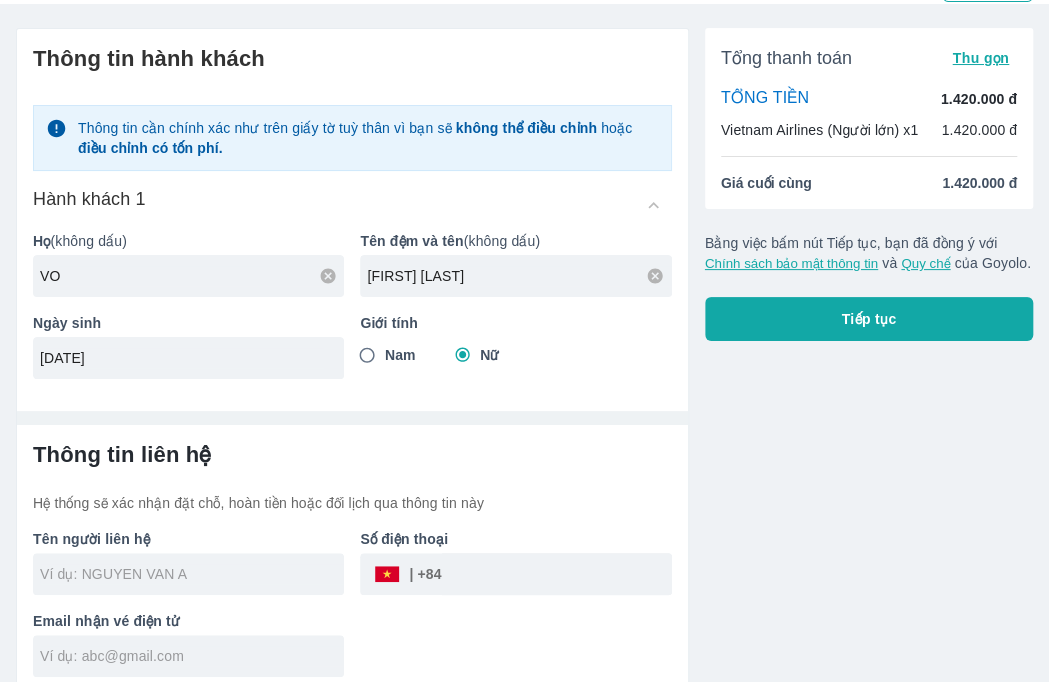 scroll, scrollTop: 60, scrollLeft: 0, axis: vertical 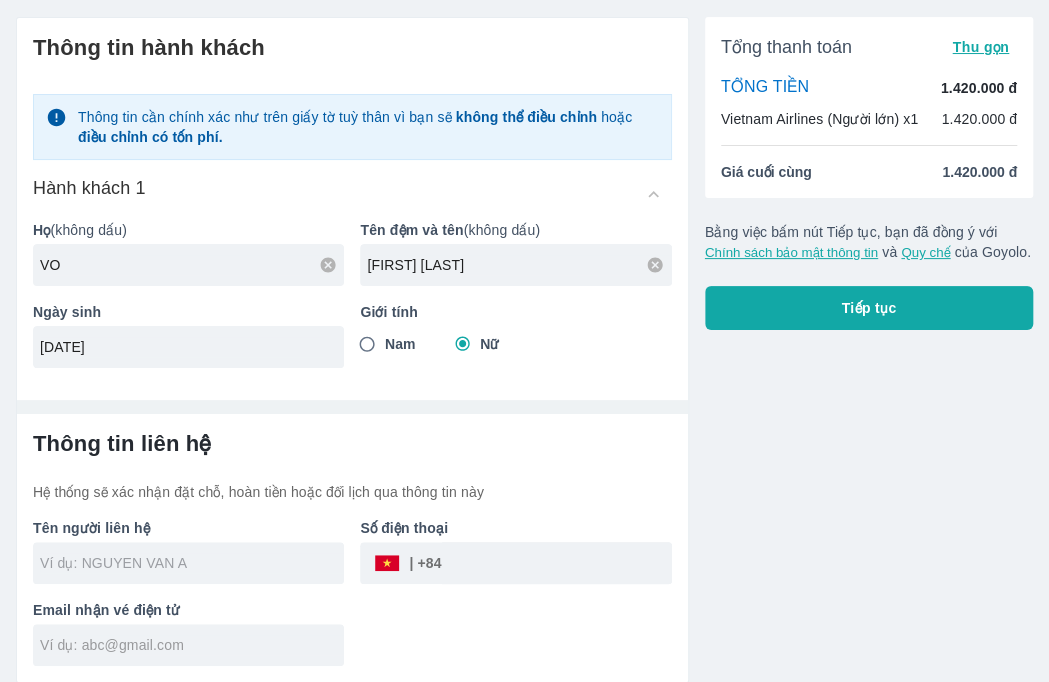 click at bounding box center (192, 563) 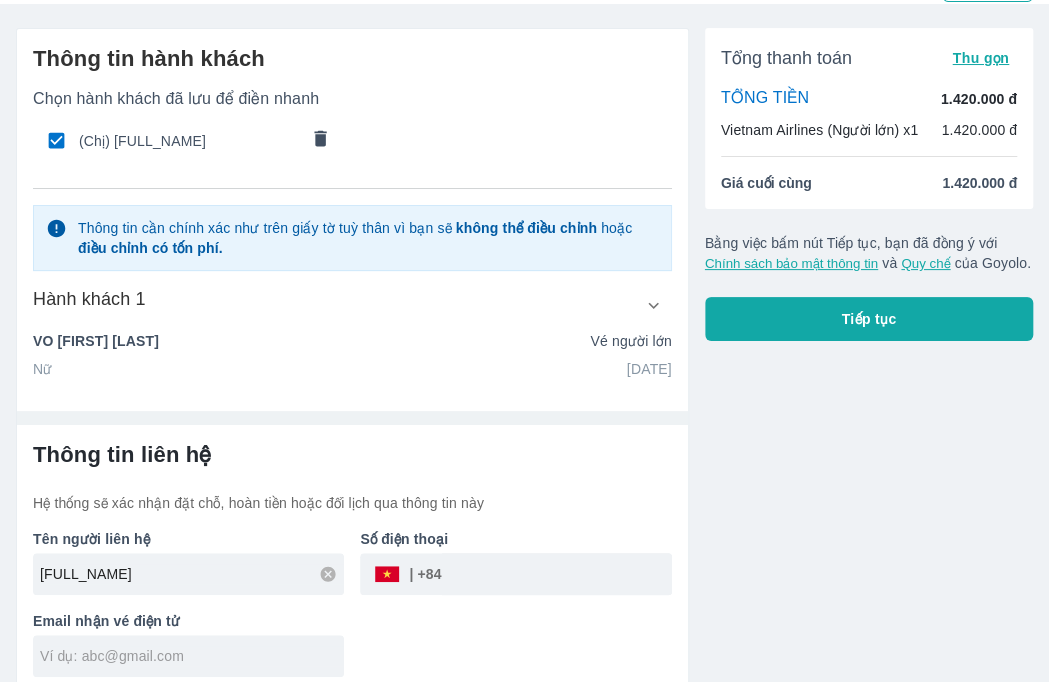 scroll, scrollTop: 60, scrollLeft: 0, axis: vertical 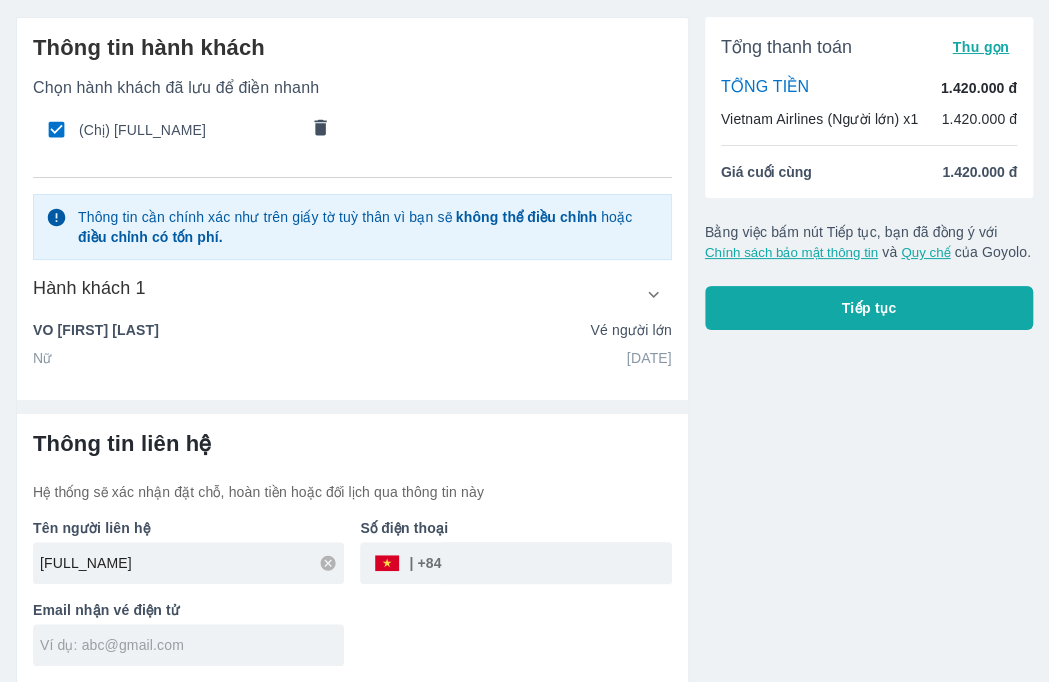 click at bounding box center (192, 645) 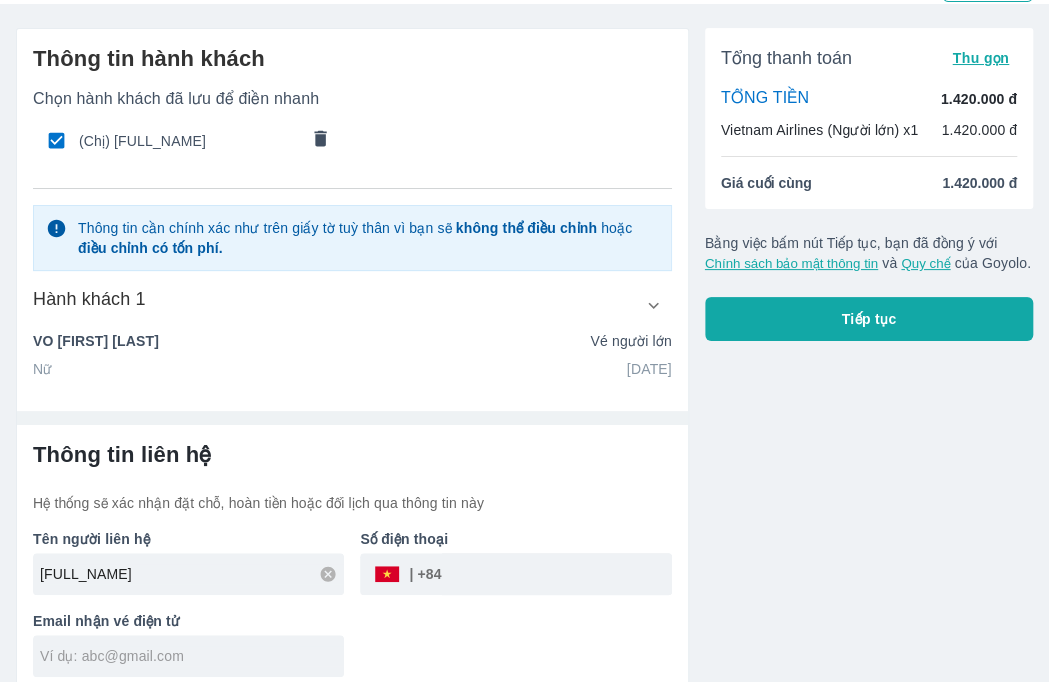 scroll, scrollTop: 60, scrollLeft: 0, axis: vertical 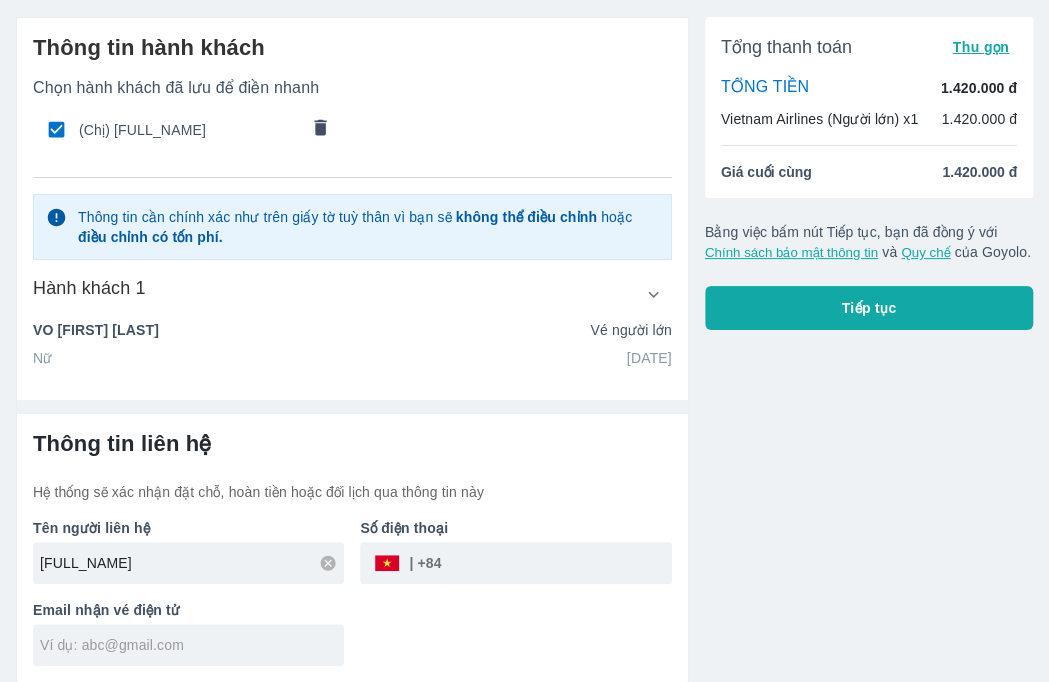 click at bounding box center (557, 563) 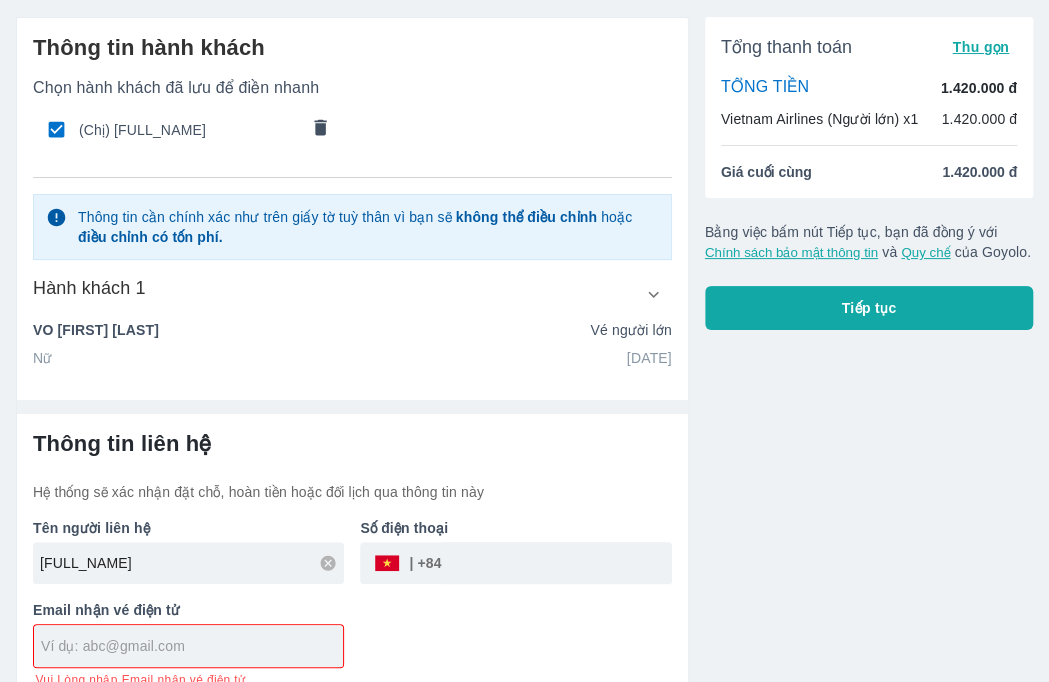 scroll, scrollTop: 80, scrollLeft: 0, axis: vertical 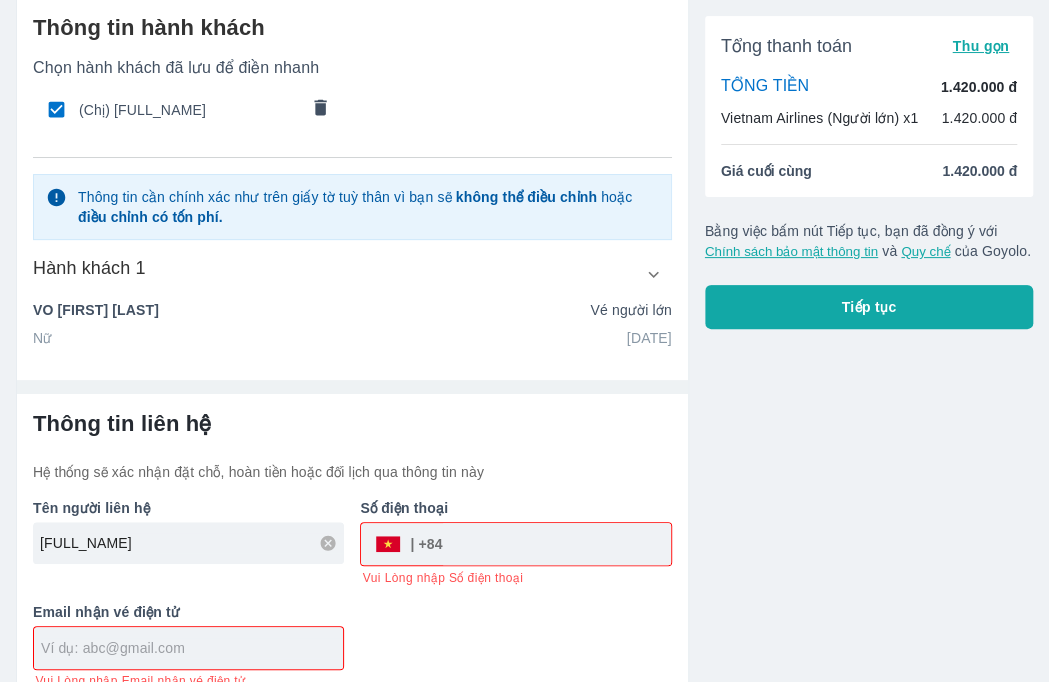 click at bounding box center [188, 648] 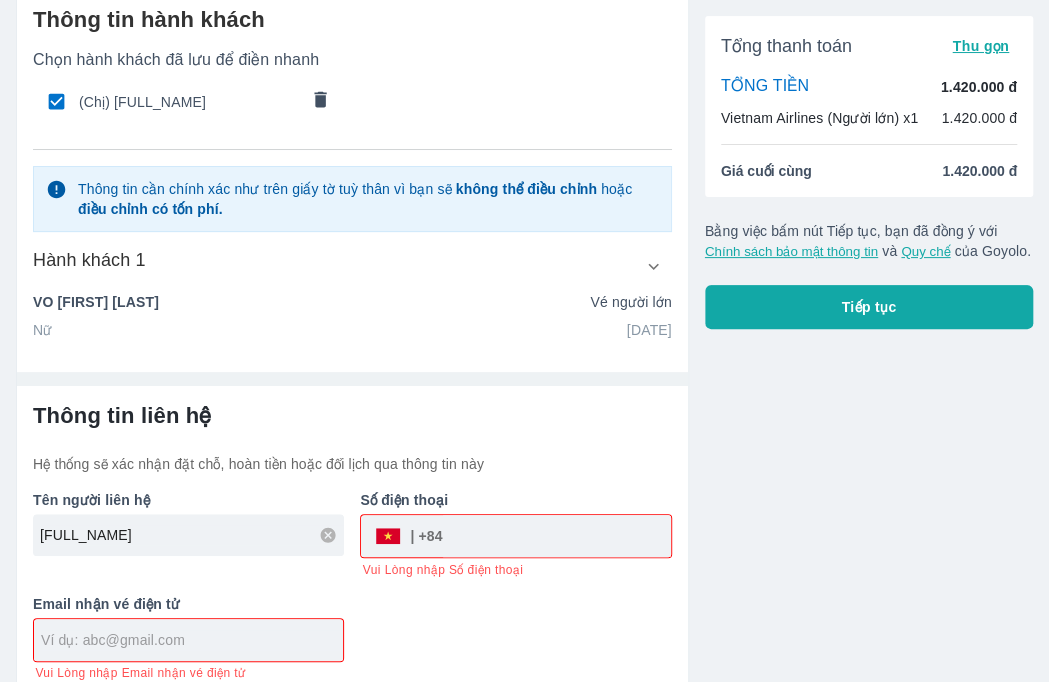 scroll, scrollTop: 101, scrollLeft: 0, axis: vertical 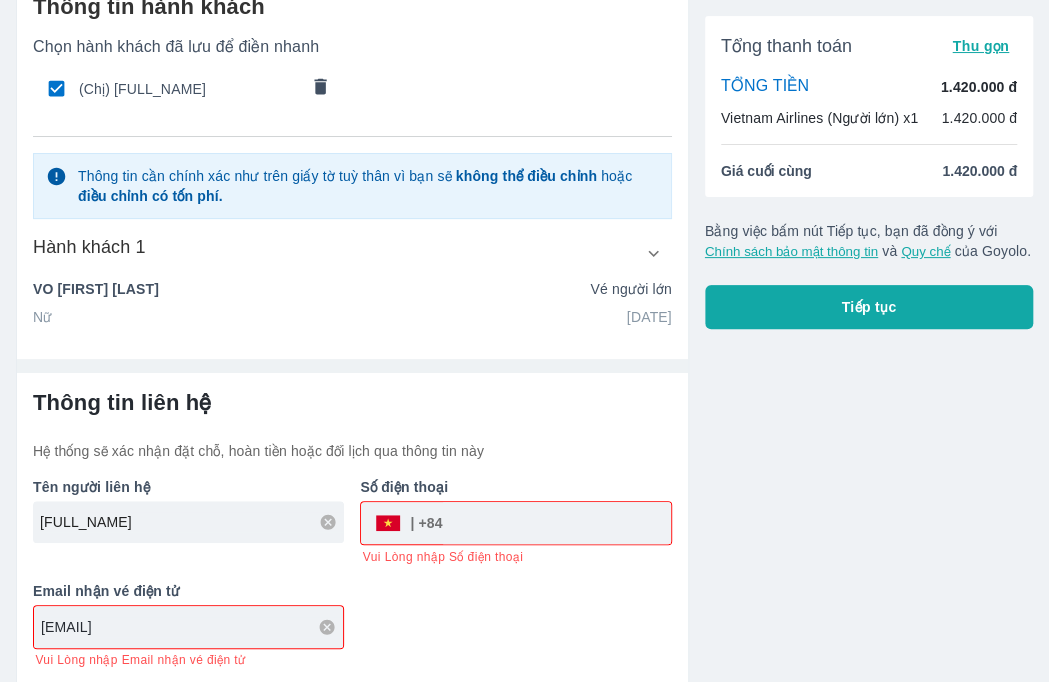 click on "huongluxi999@gmail.com" at bounding box center (192, 627) 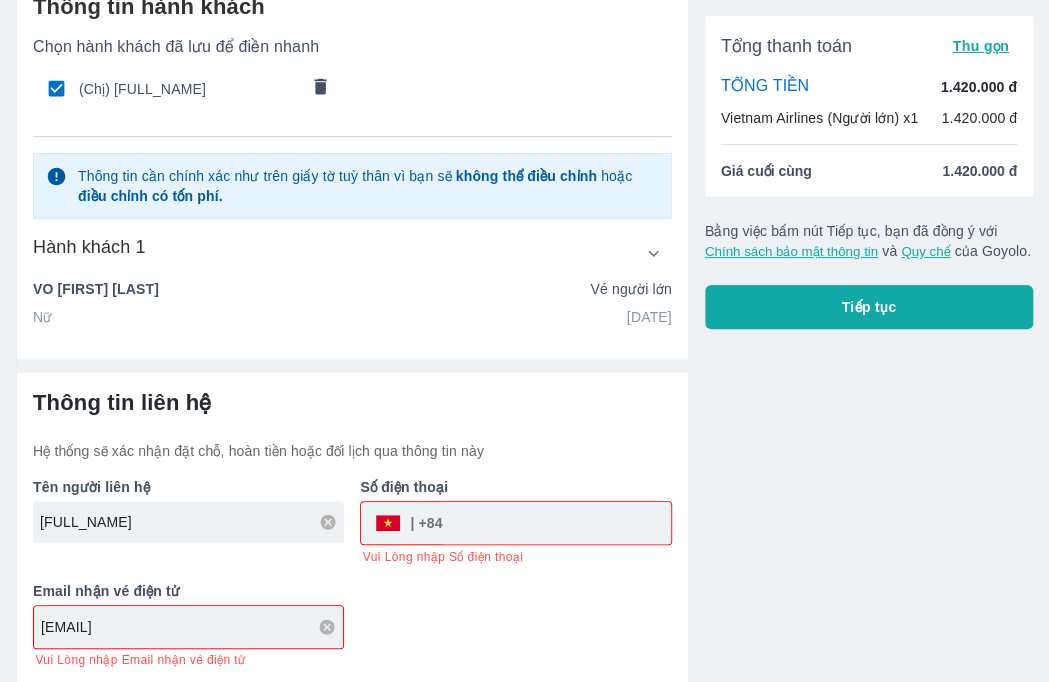 type on "huongluxi9999@gmail.com" 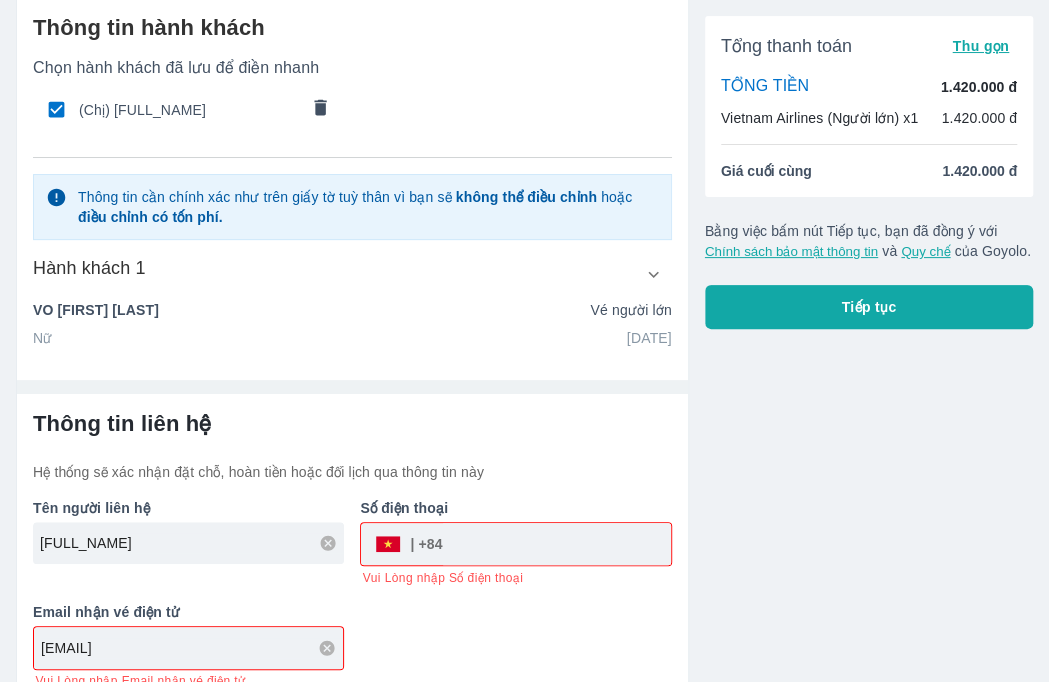 click at bounding box center (557, 544) 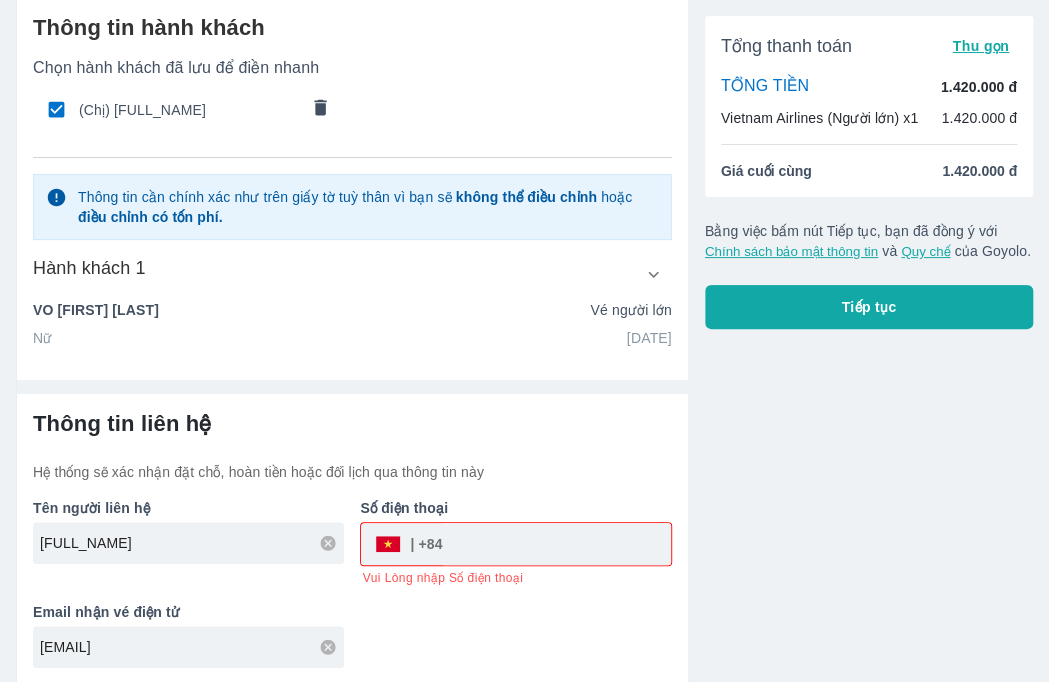 paste on "0972644192" 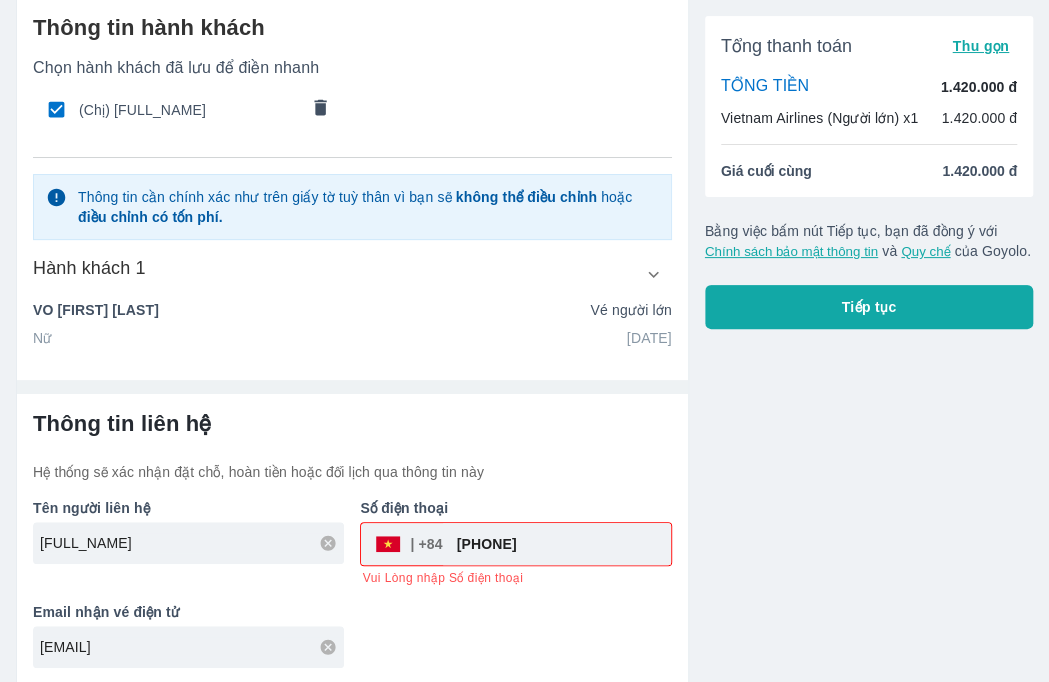 scroll, scrollTop: 0, scrollLeft: 0, axis: both 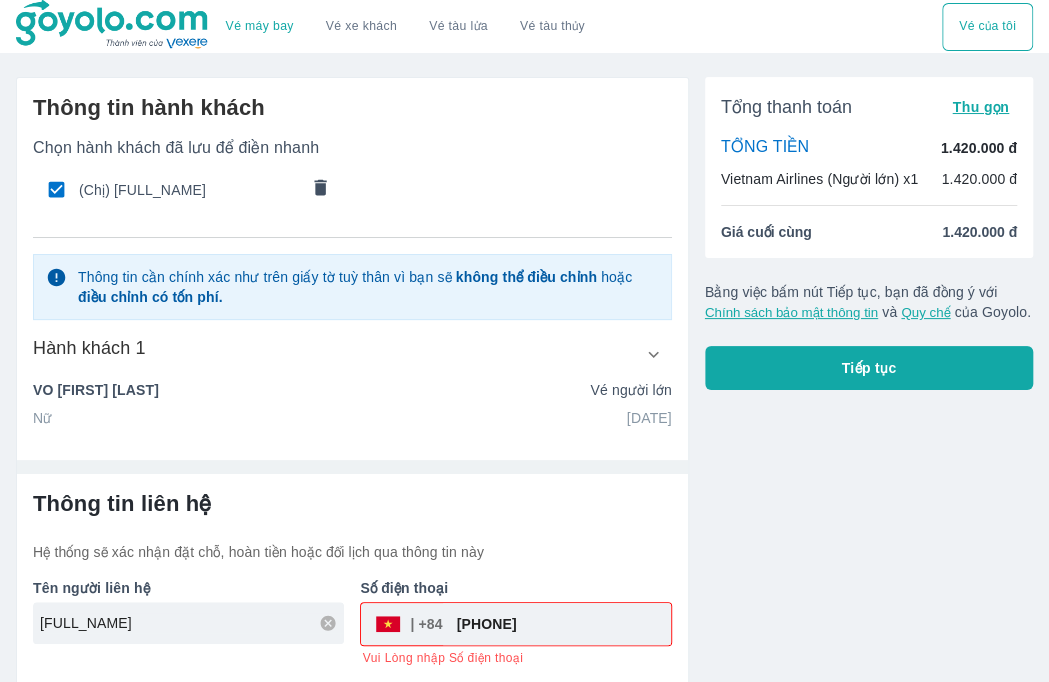 type on "0972644192" 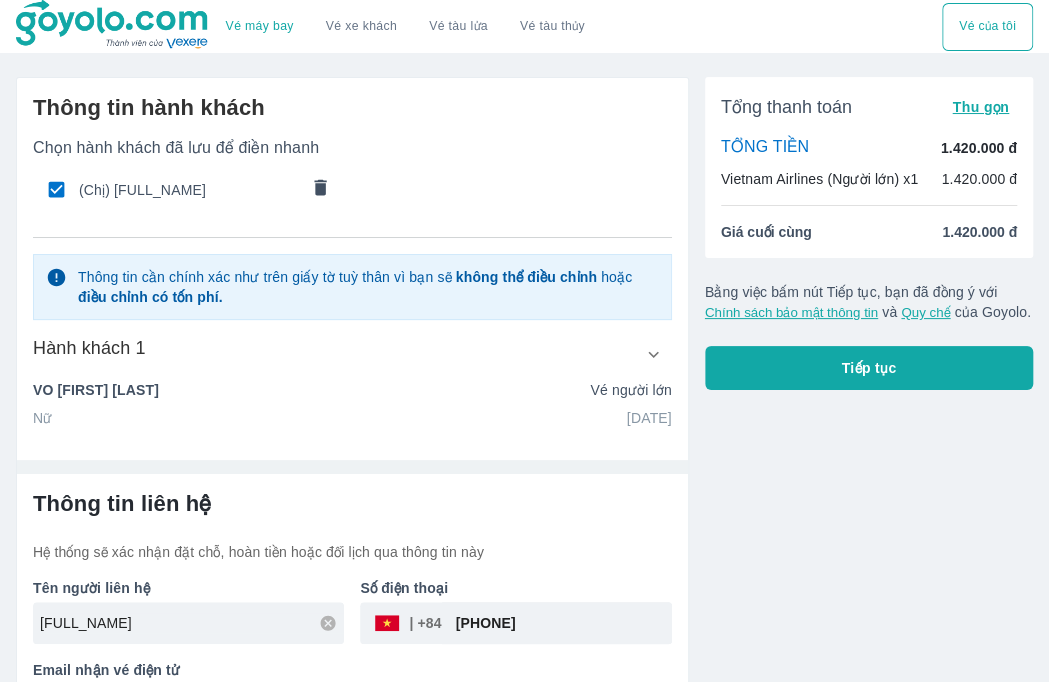 click on "Tiếp tục" at bounding box center (868, 368) 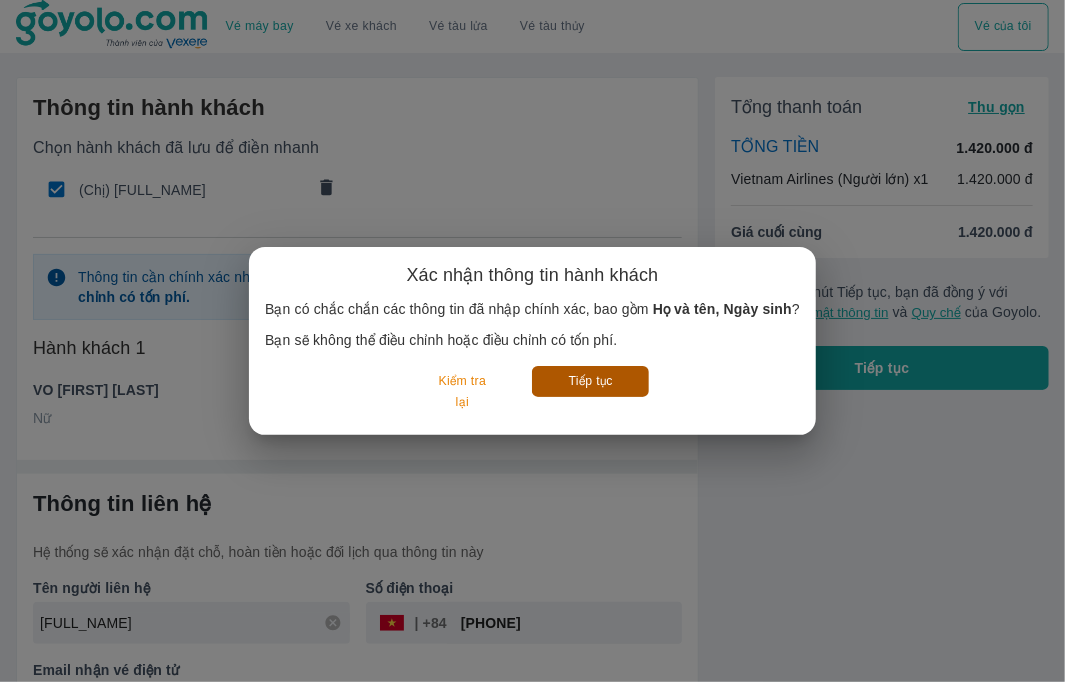 click on "Tiếp tục" at bounding box center [590, 381] 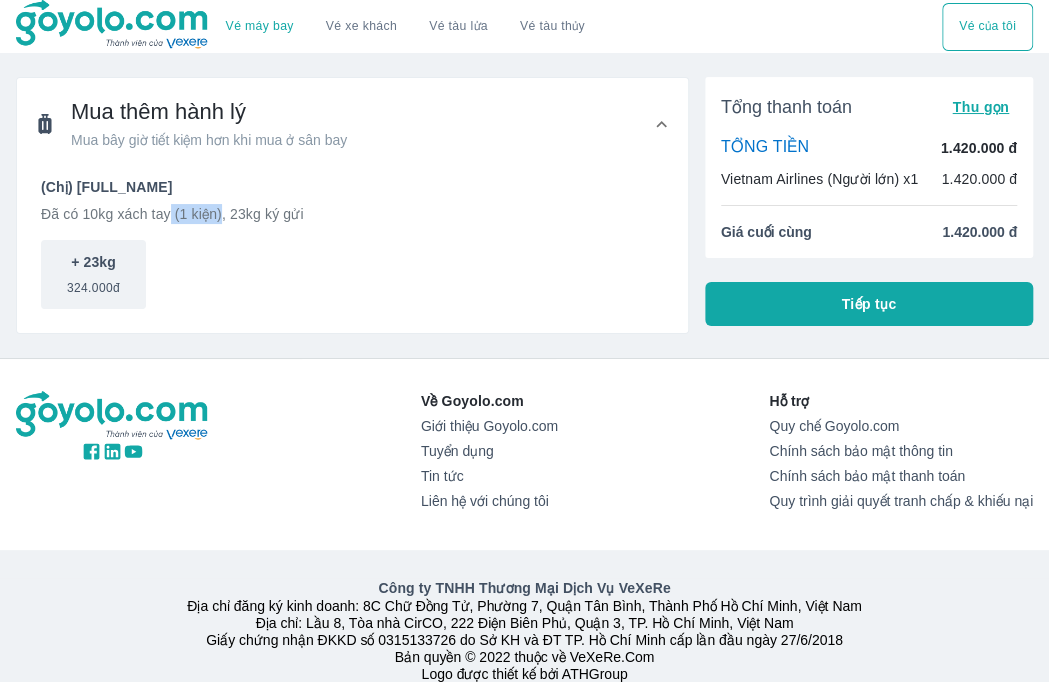 drag, startPoint x: 172, startPoint y: 213, endPoint x: 216, endPoint y: 221, distance: 44.72136 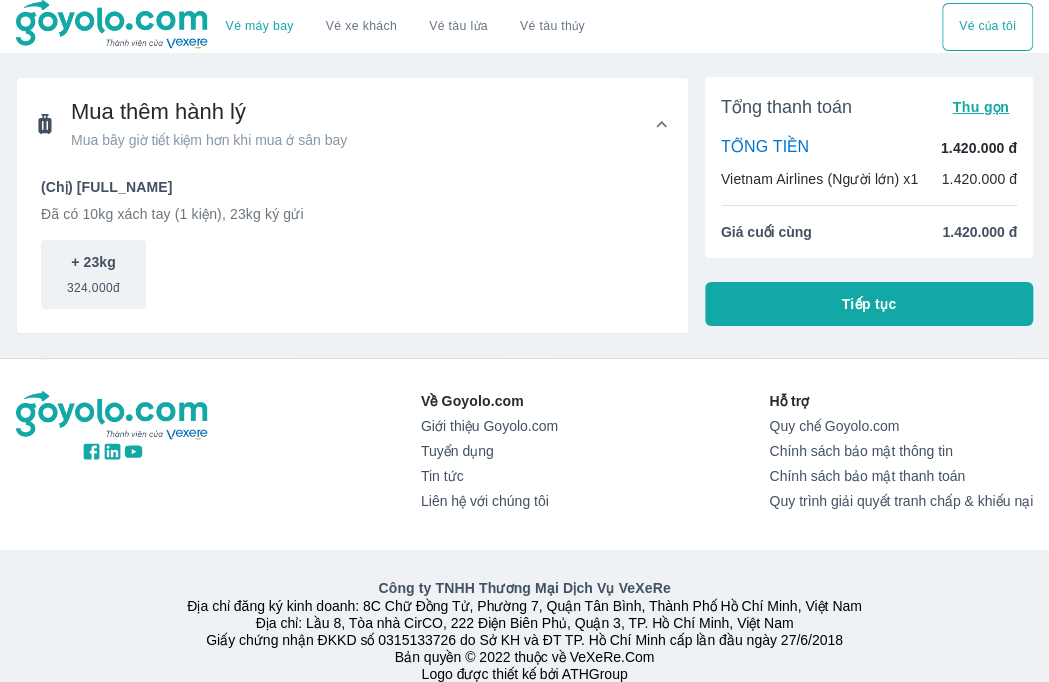 click on "Đã có 10kg xách tay (1 kiện), 23kg ký gửi" at bounding box center (352, 214) 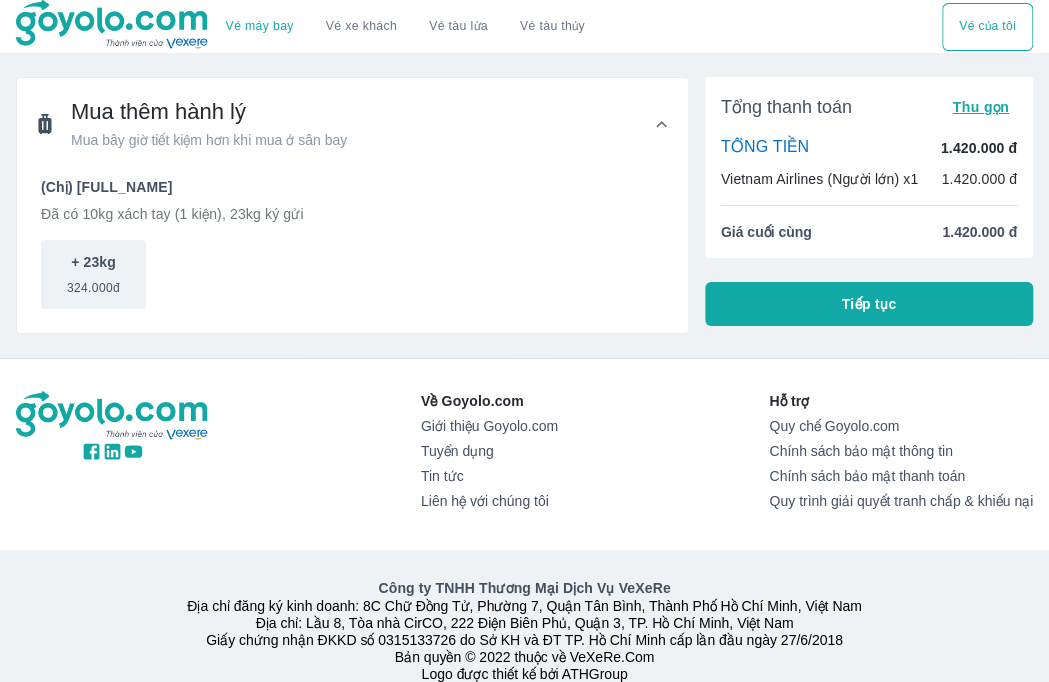click on "Mua thêm hành lý Mua bây giờ tiết kiệm hơn khi mua ở sân bay" at bounding box center [342, 124] 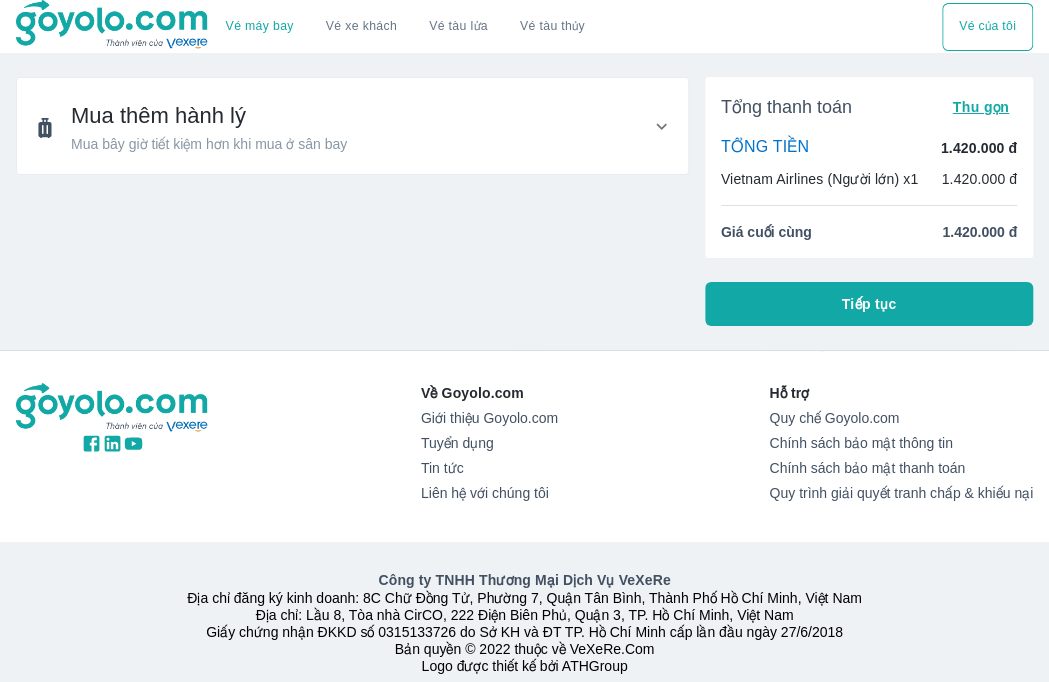 click on "Mua thêm hành lý Mua bây giờ tiết kiệm hơn khi mua ở sân bay" at bounding box center (342, 128) 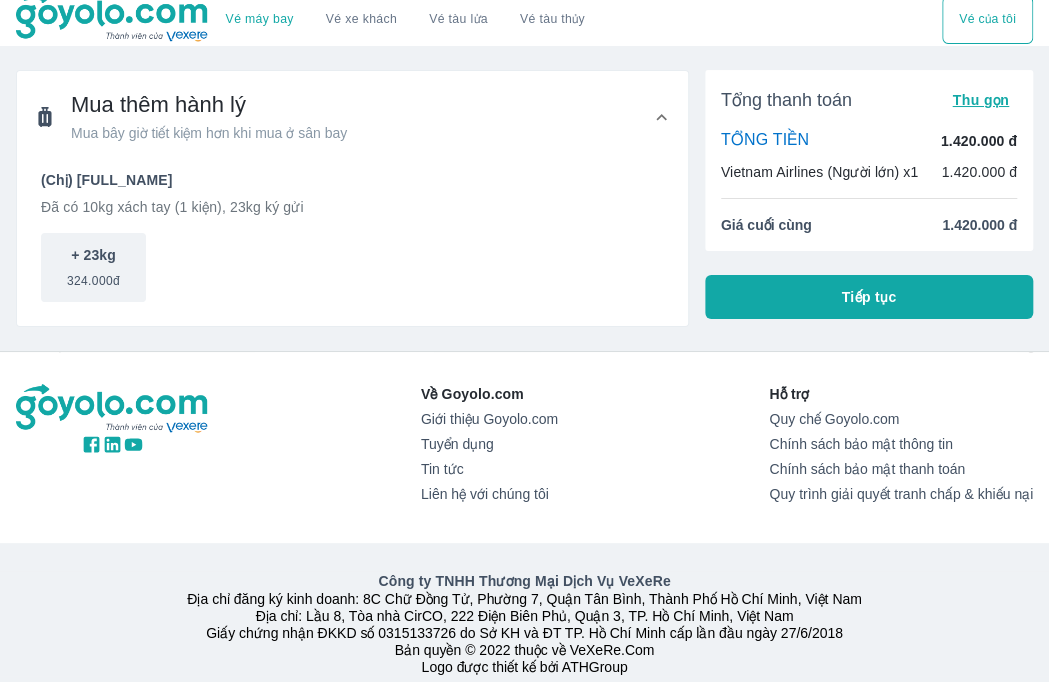scroll, scrollTop: 0, scrollLeft: 0, axis: both 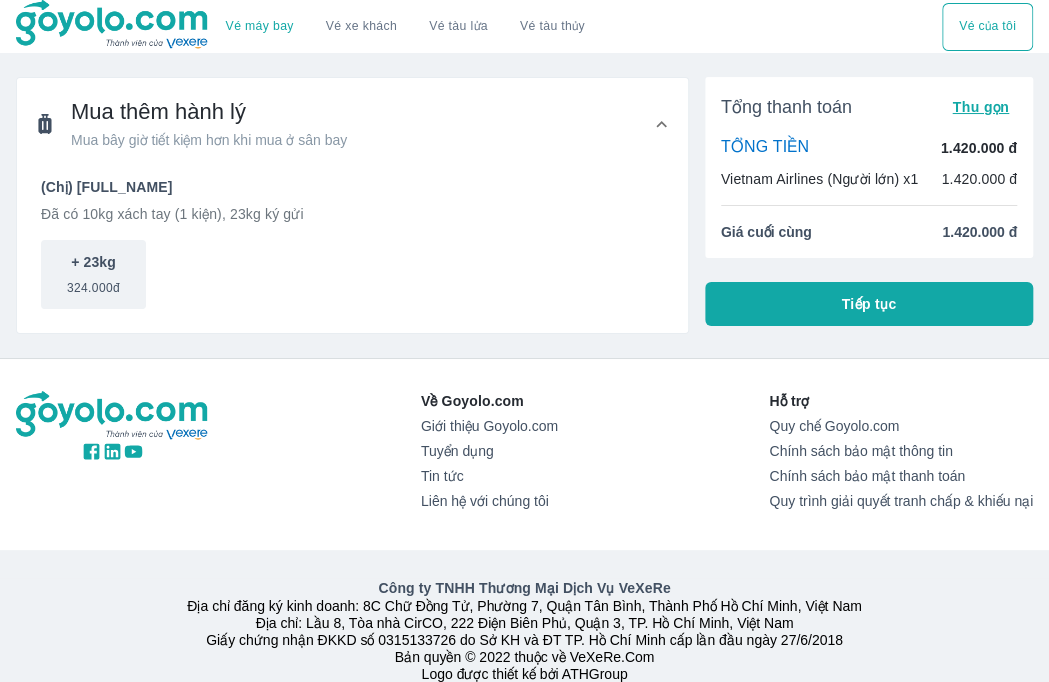click on "Tiếp tục" at bounding box center (869, 304) 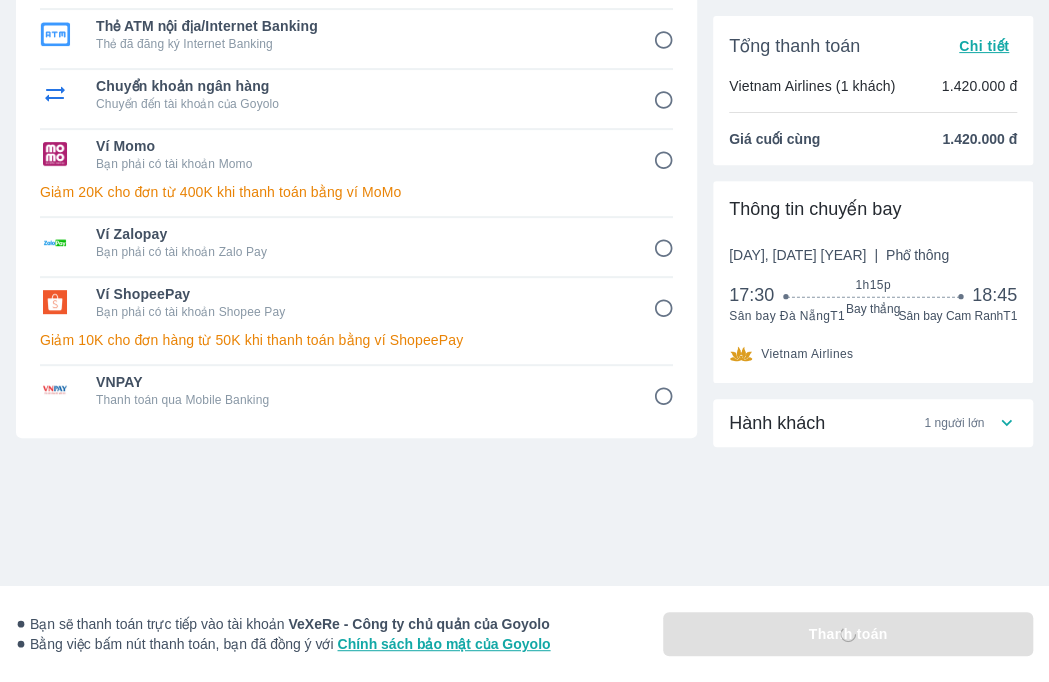scroll, scrollTop: 330, scrollLeft: 0, axis: vertical 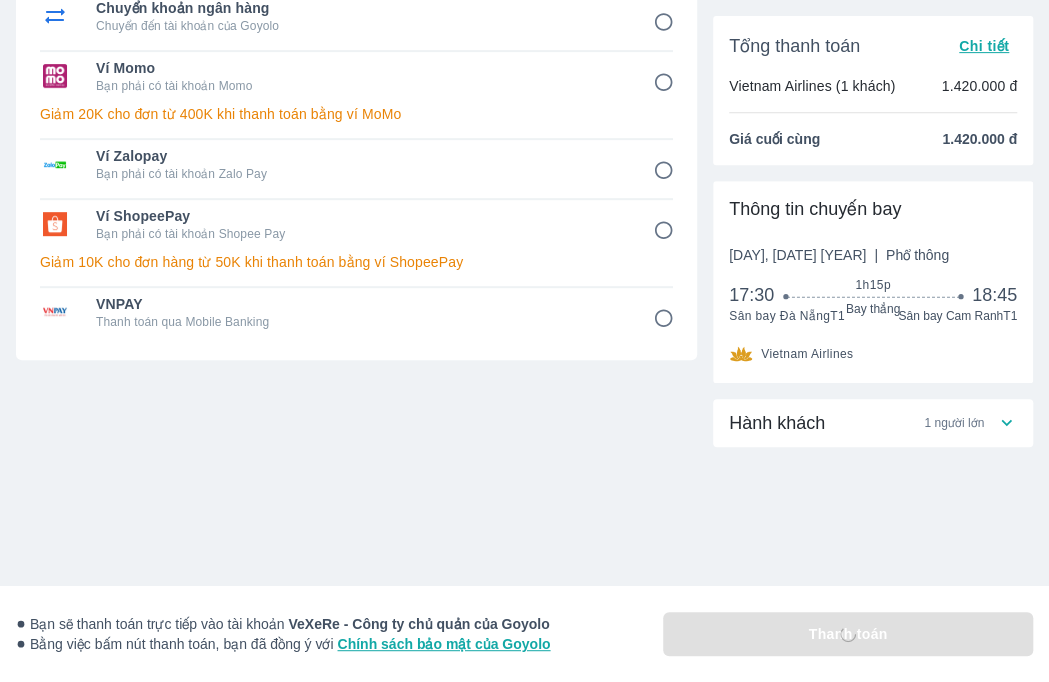 click on "Thanh toán qua Mobile Banking" at bounding box center [360, 322] 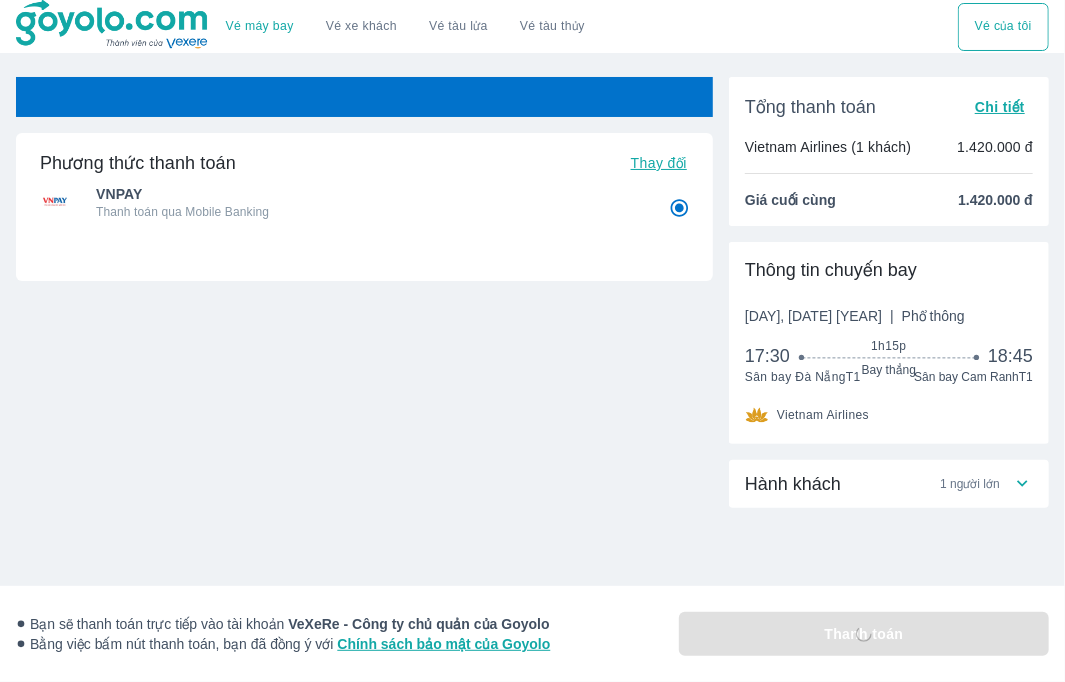 radio on "false" 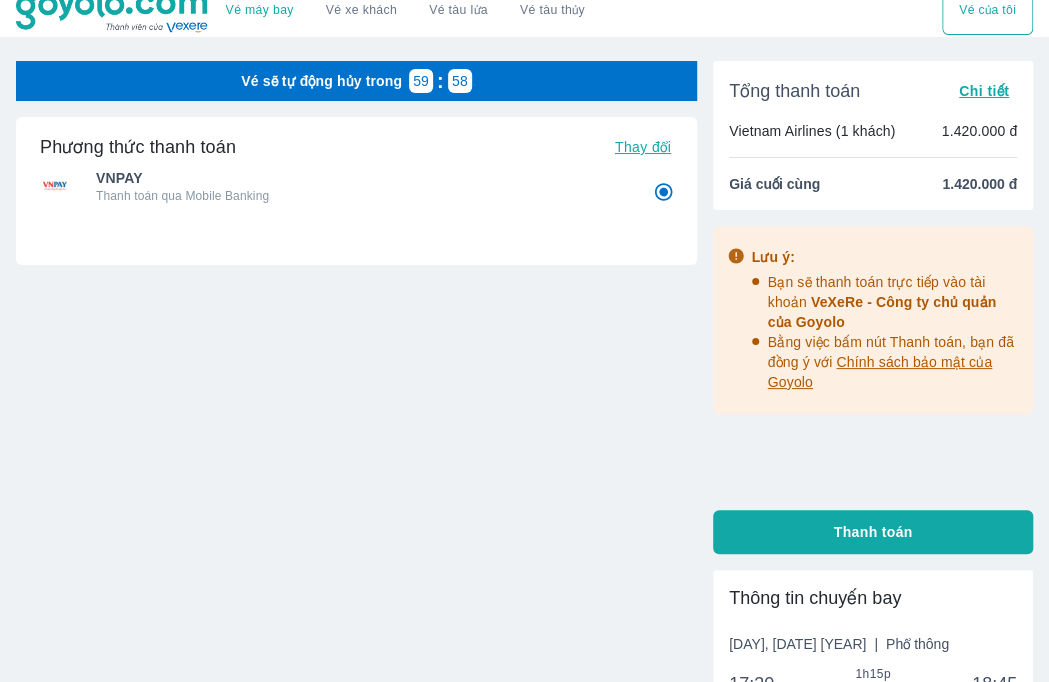 scroll, scrollTop: 0, scrollLeft: 0, axis: both 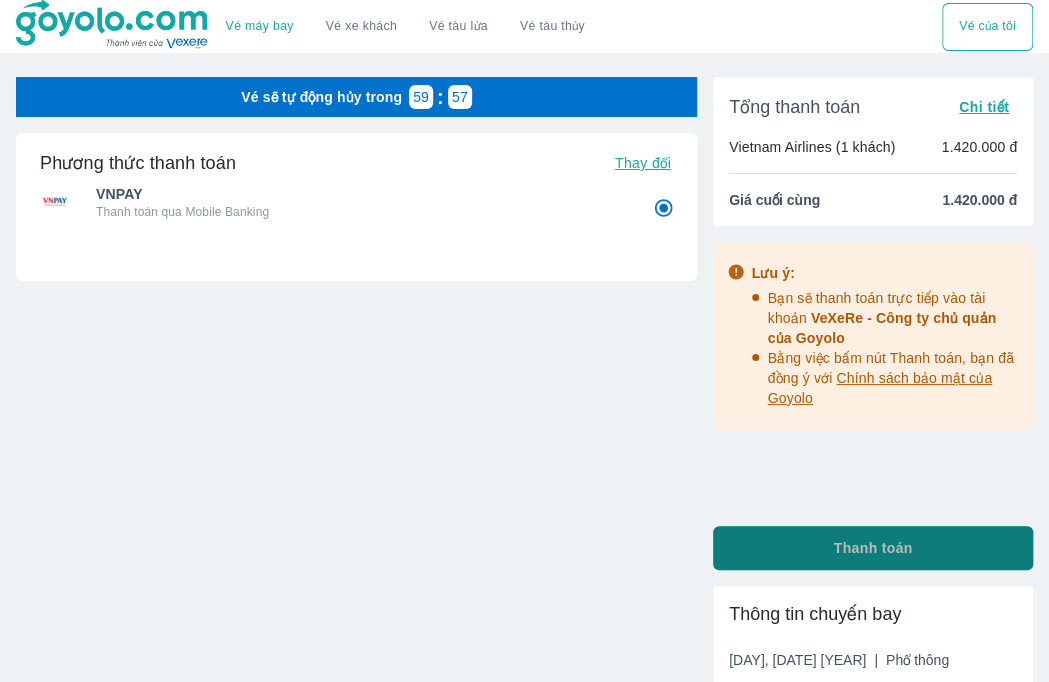 click on "Thanh toán" at bounding box center (873, 548) 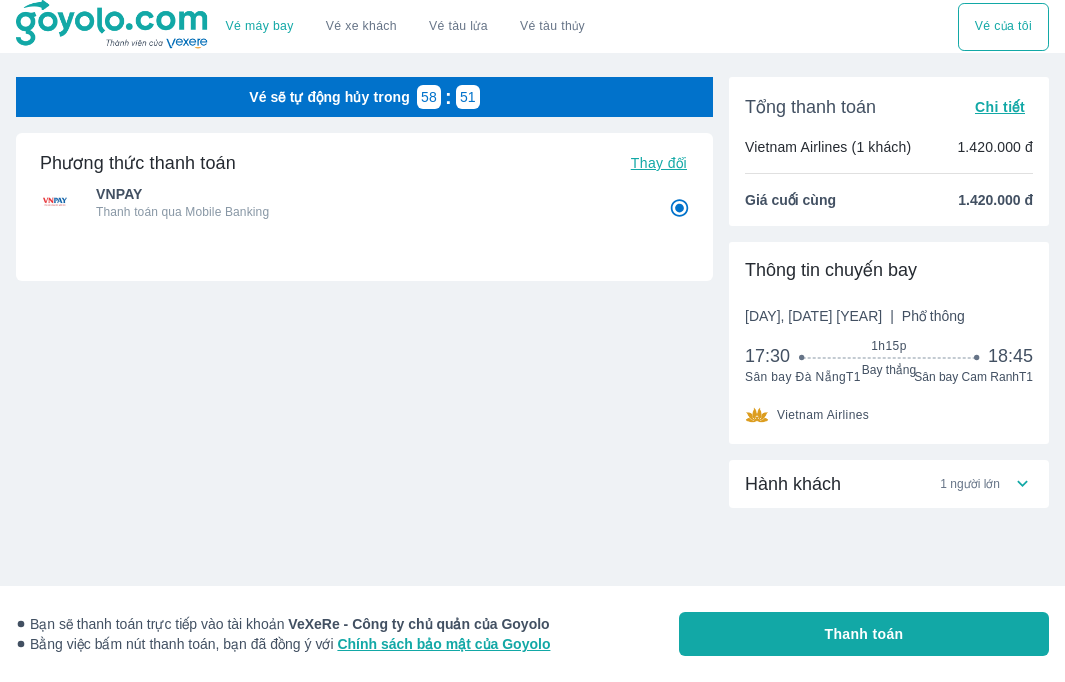 scroll, scrollTop: 0, scrollLeft: 0, axis: both 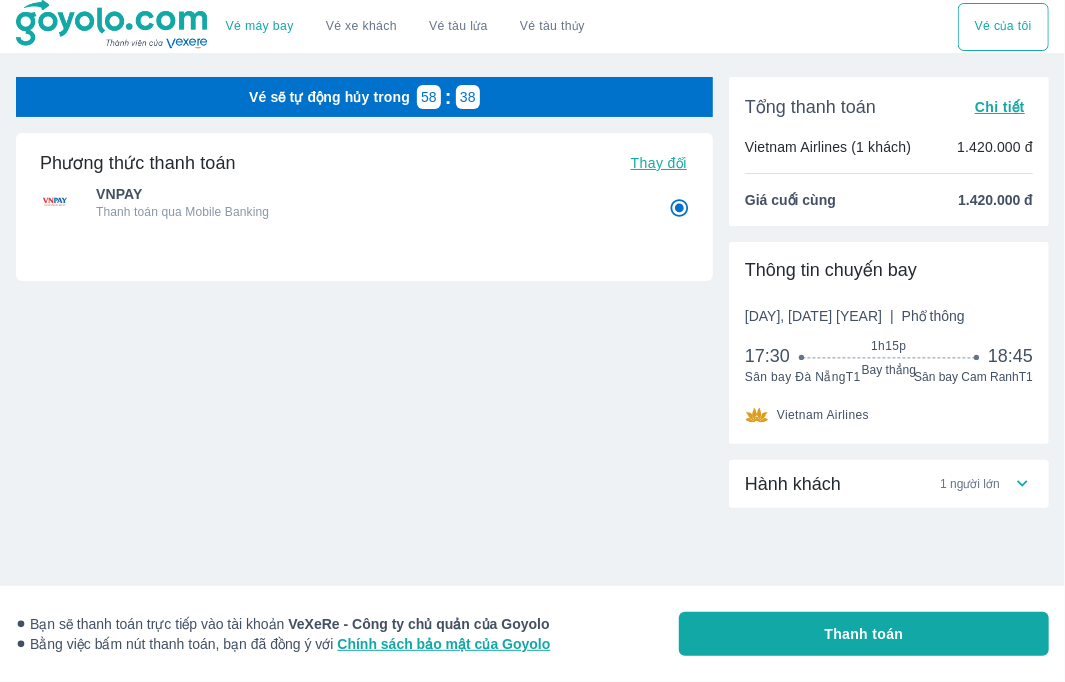 click on "Thanh toán" at bounding box center [864, 634] 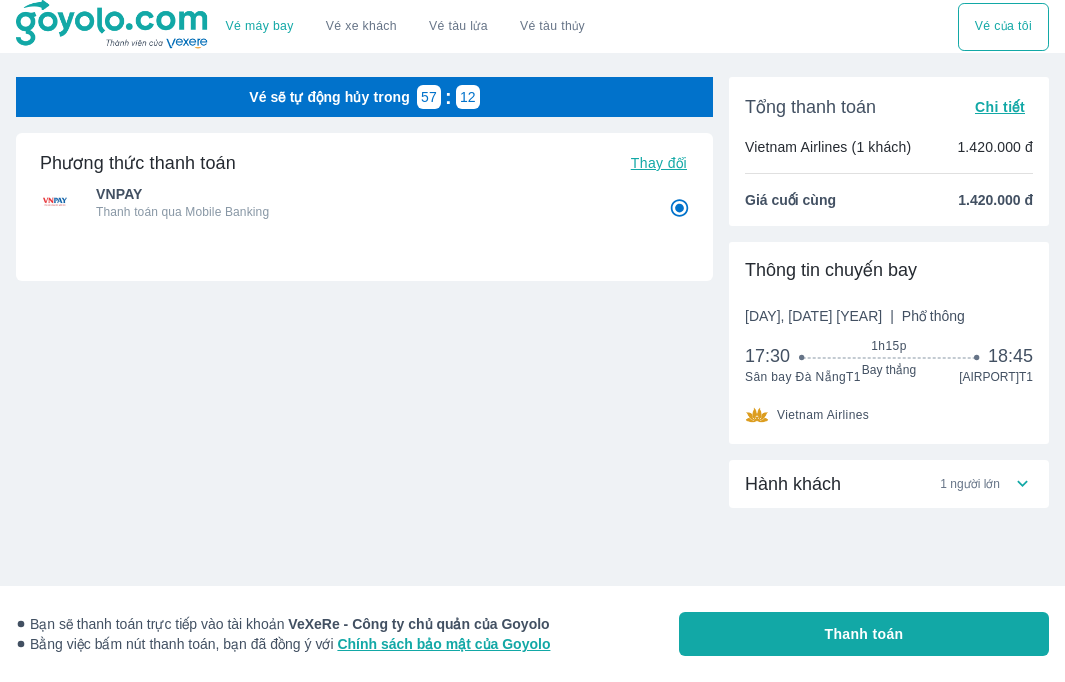 scroll, scrollTop: 0, scrollLeft: 0, axis: both 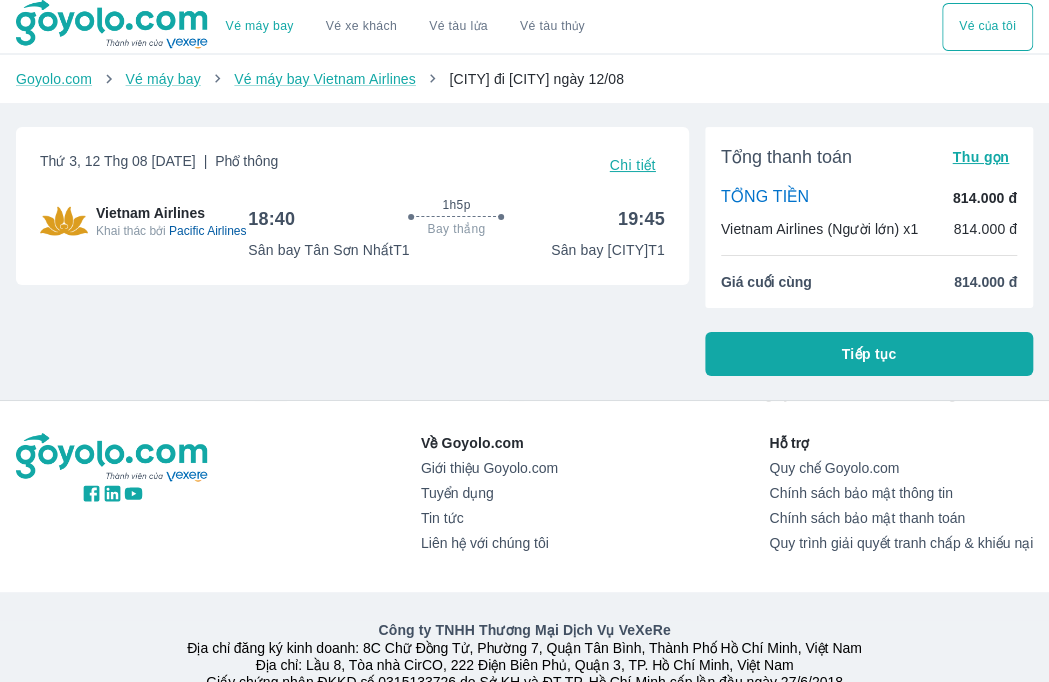 click on "Tiếp tục" at bounding box center (869, 354) 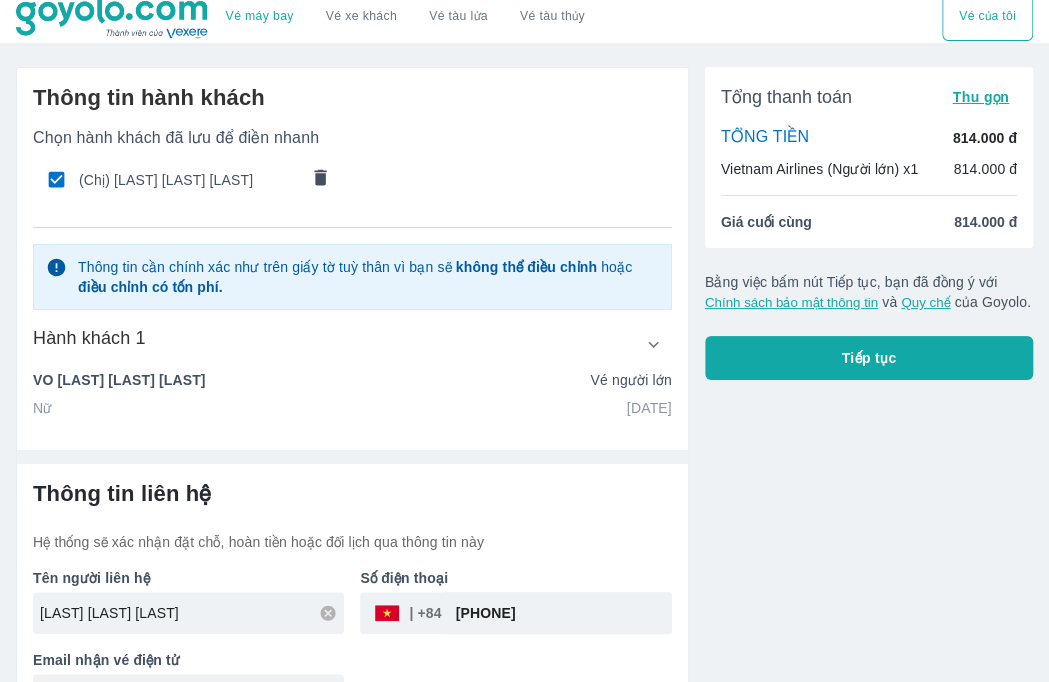scroll, scrollTop: 0, scrollLeft: 0, axis: both 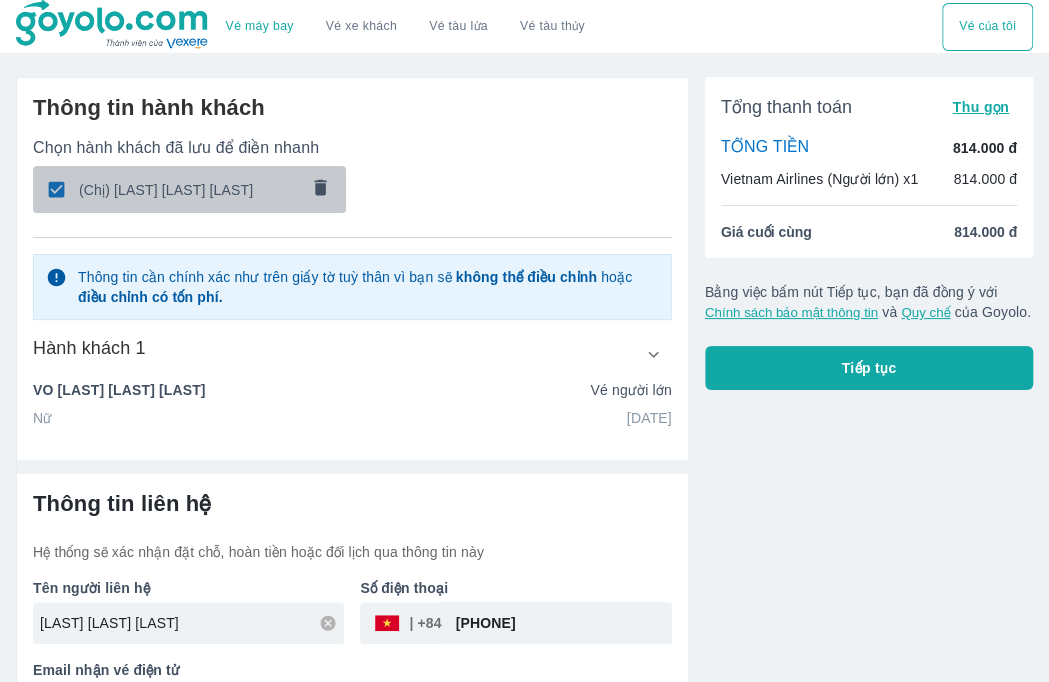 click on "(Chị) VO HOANG THANH TRUC" at bounding box center (189, 189) 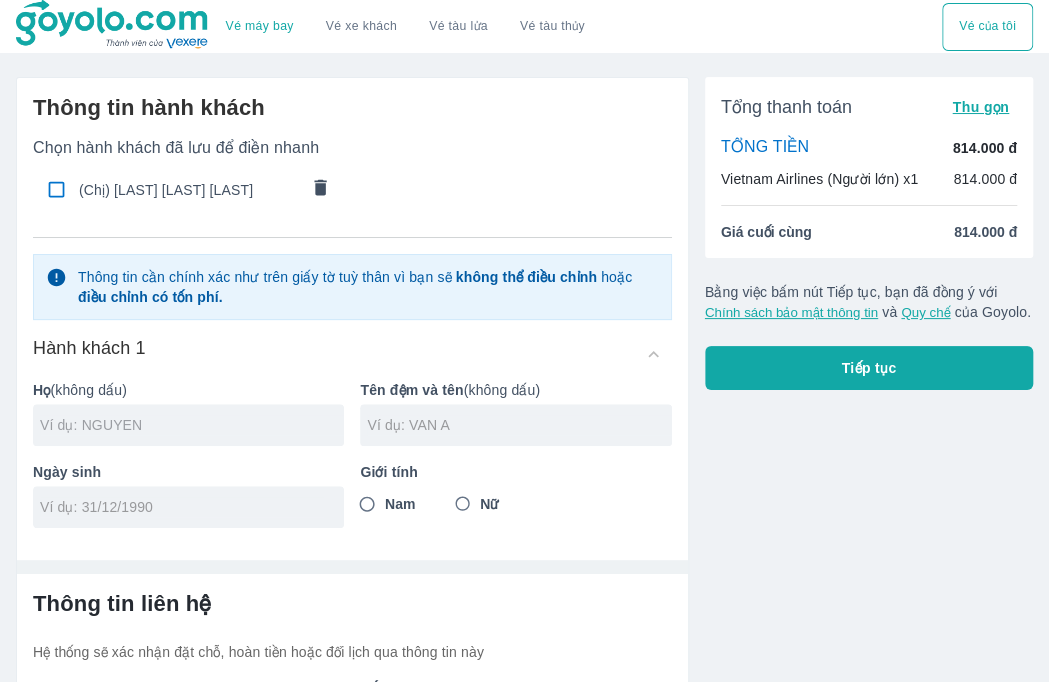 click at bounding box center (192, 425) 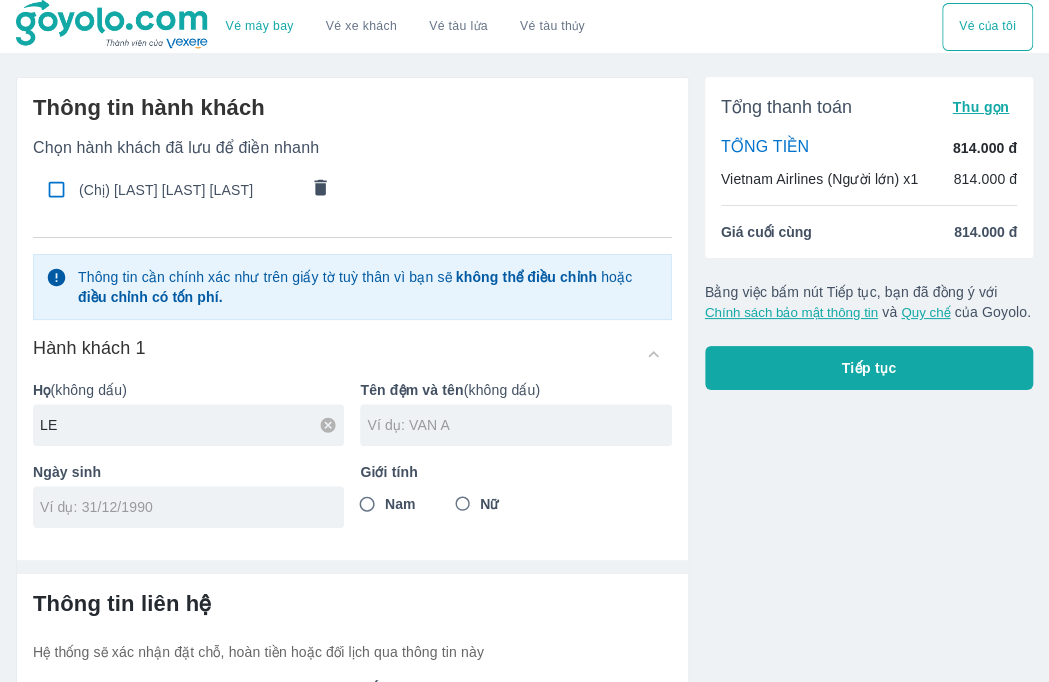 type on "LE" 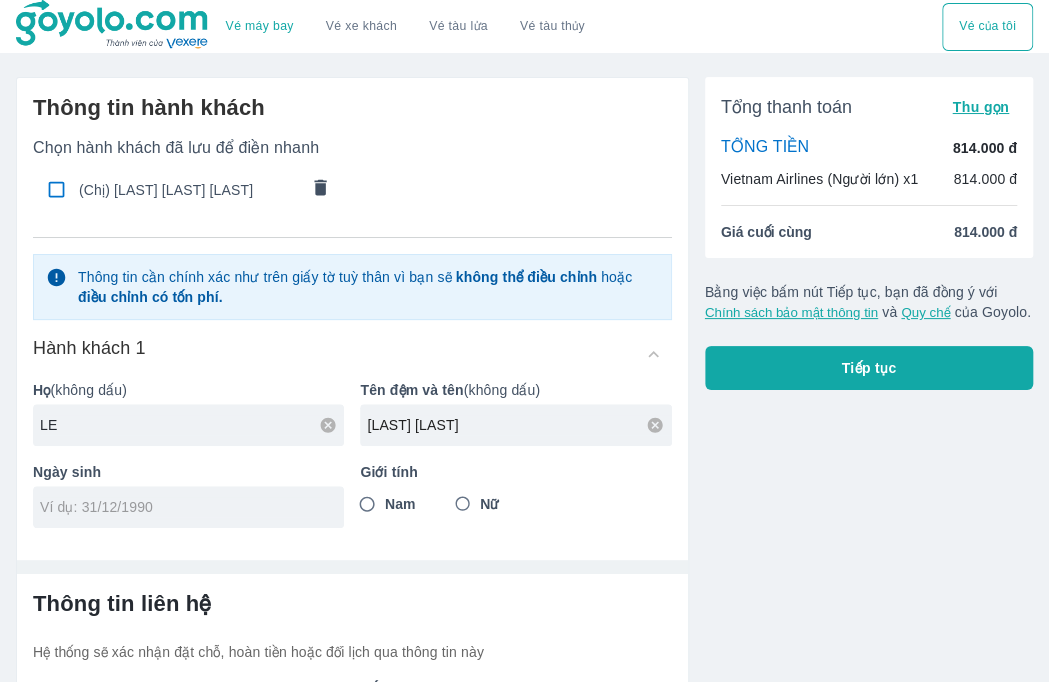type on "VAN THIEN" 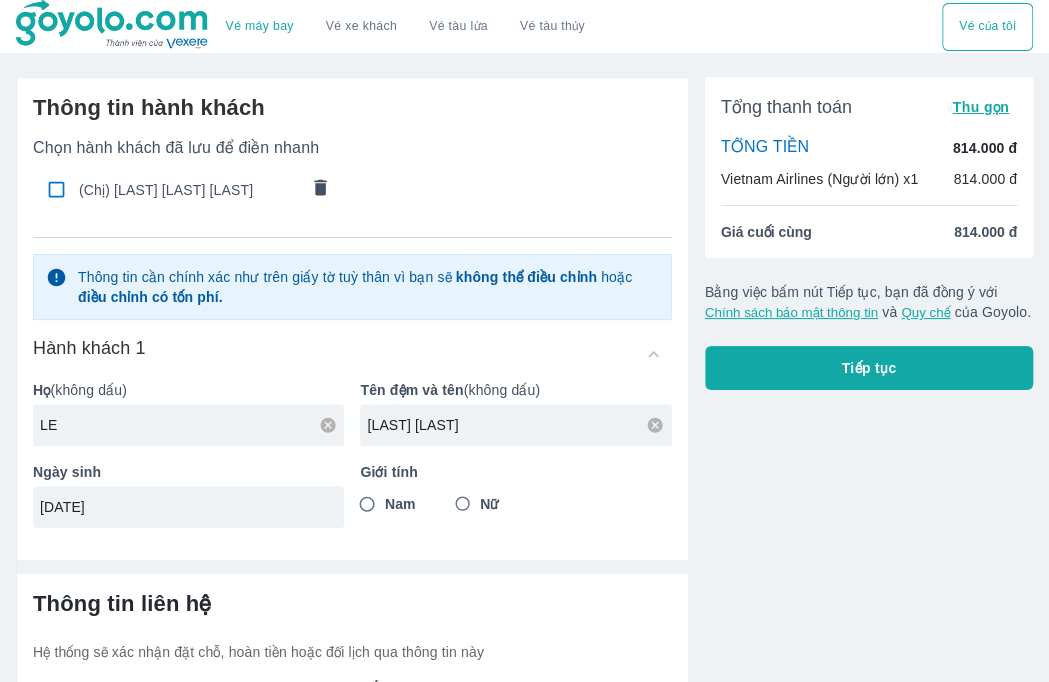 type on "04/08/1998" 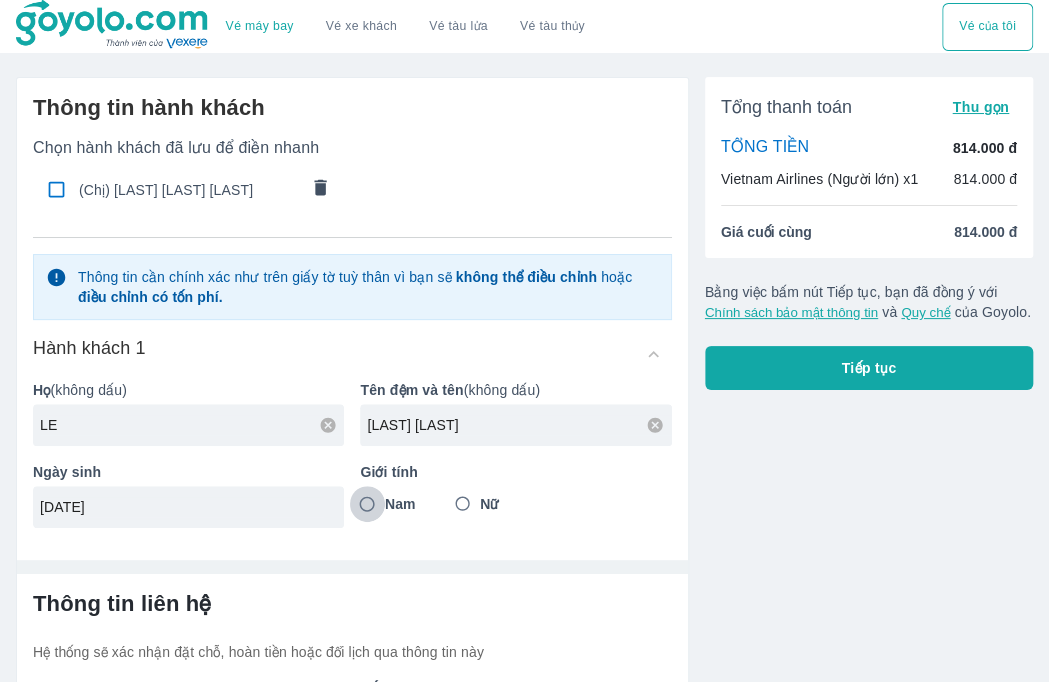 click on "Nam" at bounding box center [367, 504] 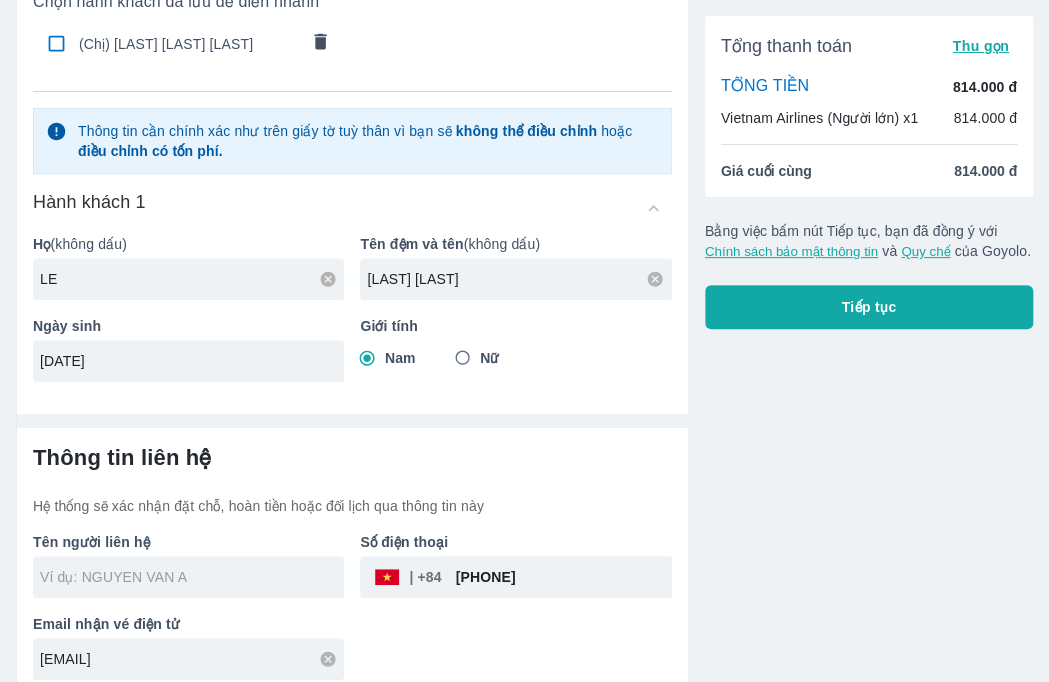 scroll, scrollTop: 160, scrollLeft: 0, axis: vertical 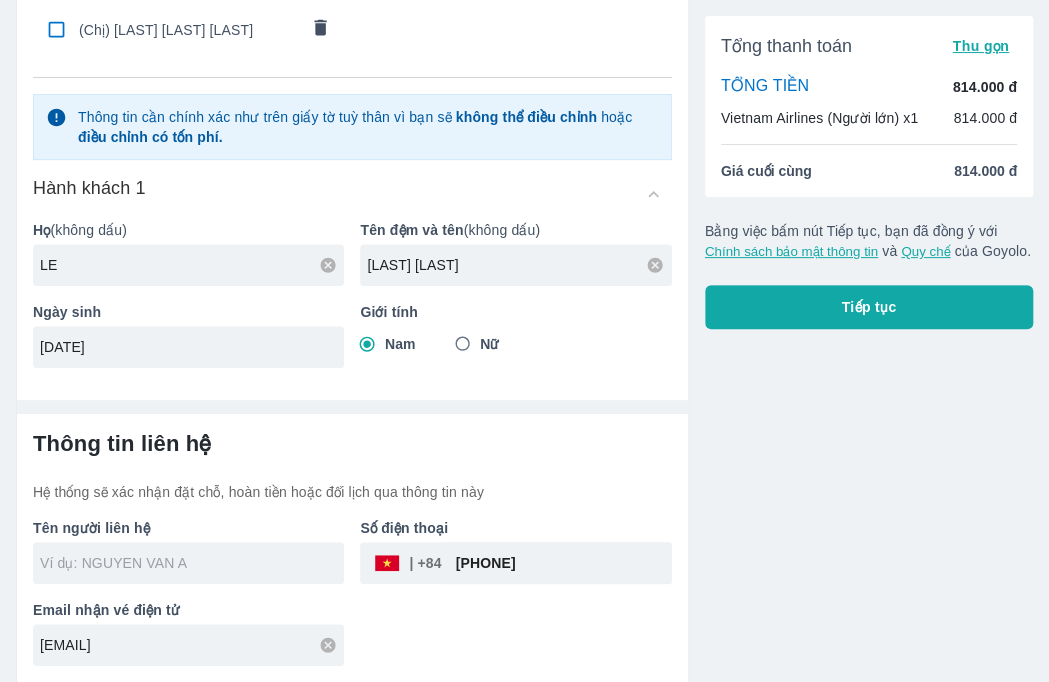 click at bounding box center [192, 563] 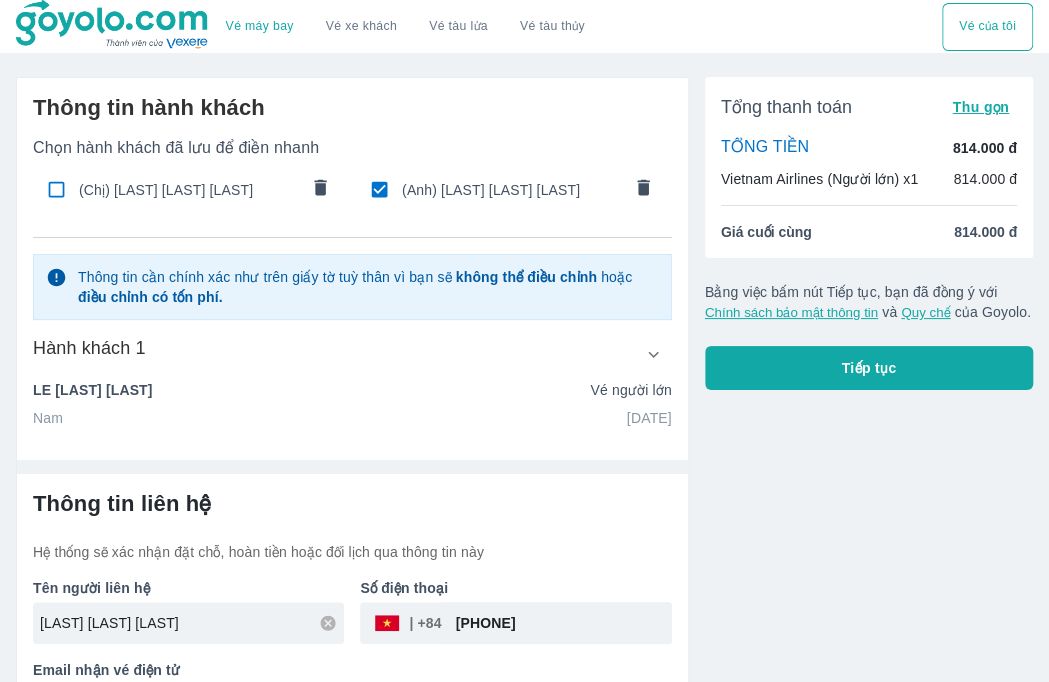 scroll, scrollTop: 60, scrollLeft: 0, axis: vertical 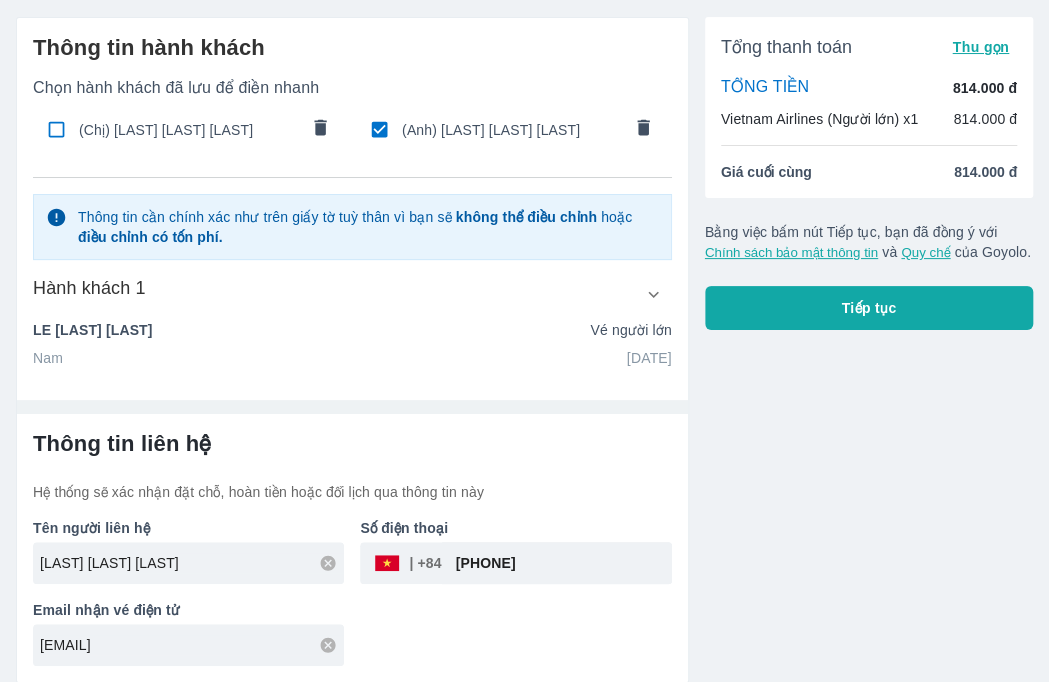 click on "0972644192" at bounding box center [557, 563] 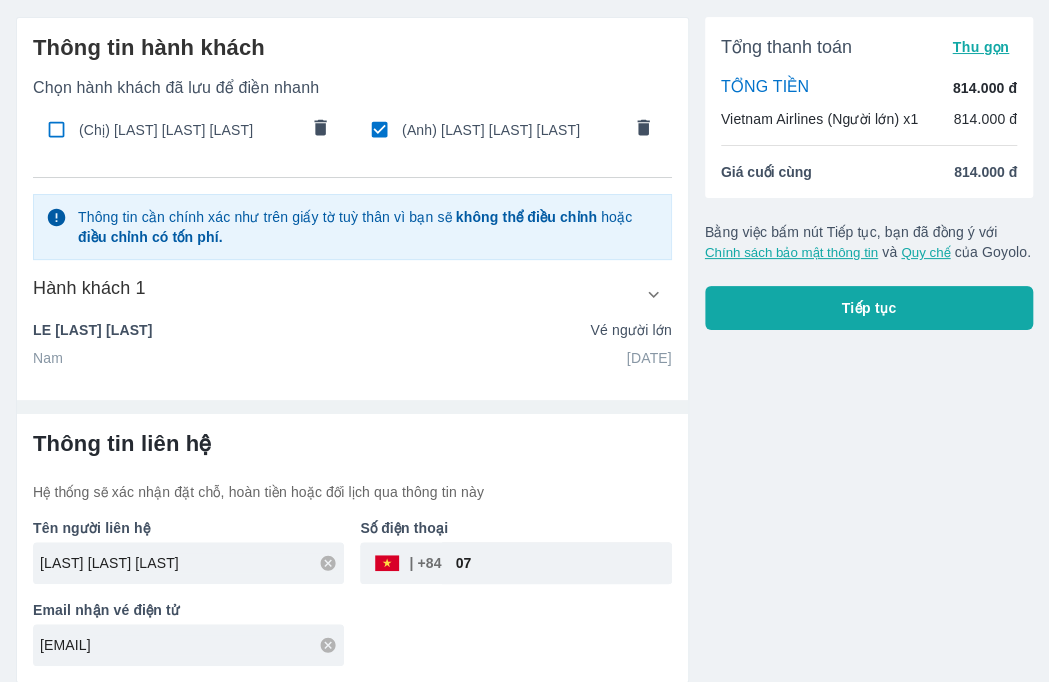 type on "0" 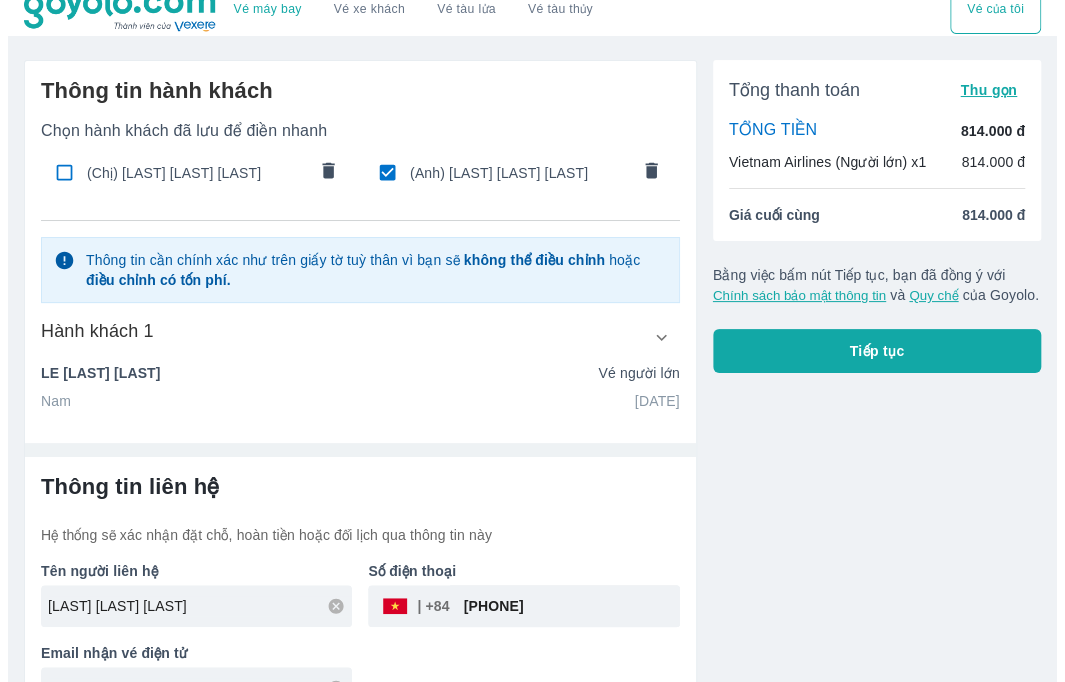 scroll, scrollTop: 60, scrollLeft: 0, axis: vertical 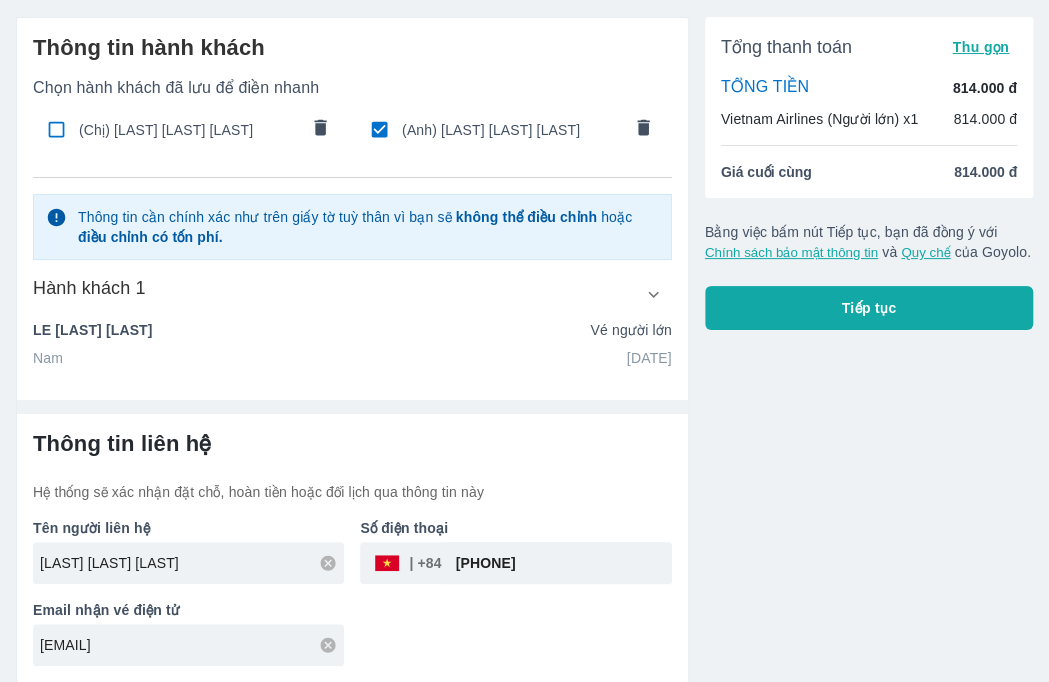 type on "0364634364" 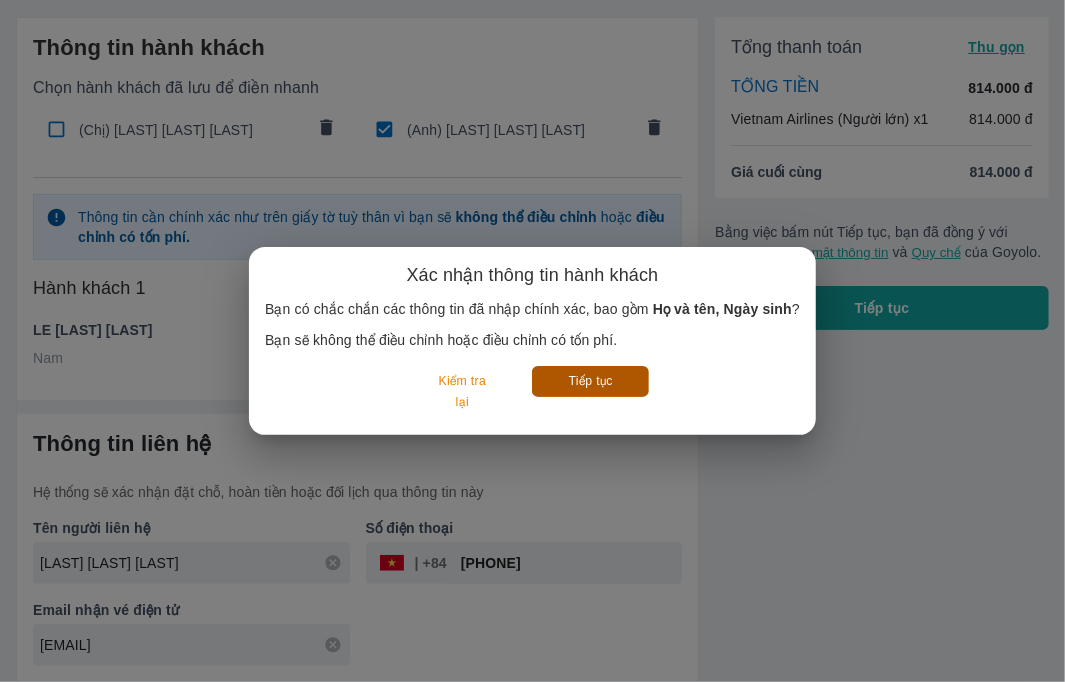 click on "Tiếp tục" at bounding box center [590, 381] 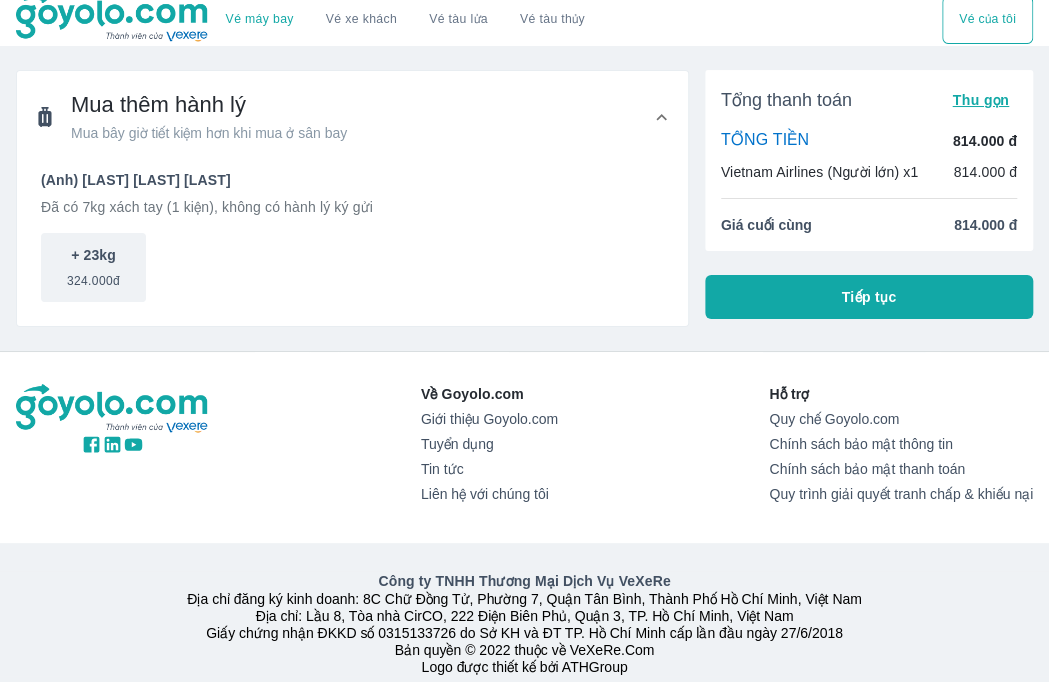 scroll, scrollTop: 0, scrollLeft: 0, axis: both 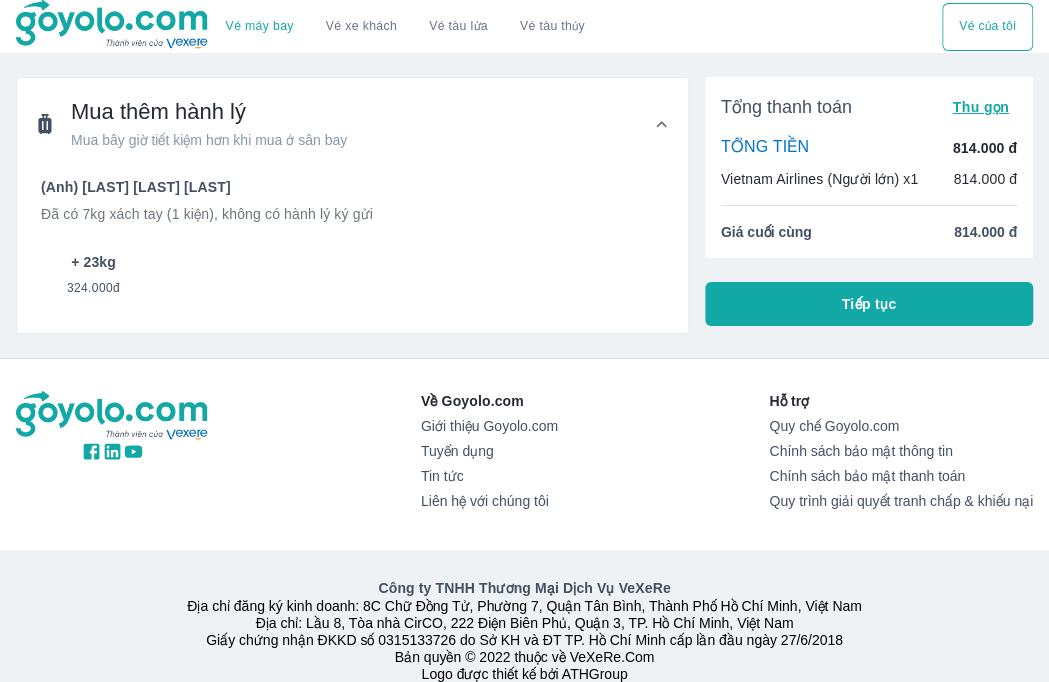 click on "+ 23kg" at bounding box center (93, 262) 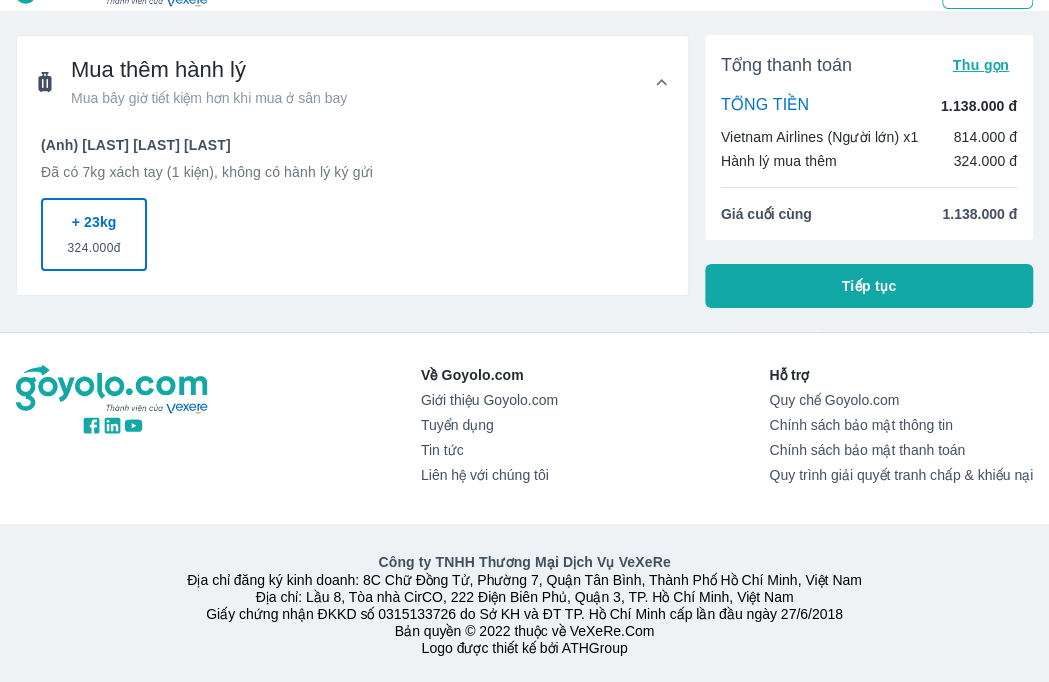 scroll, scrollTop: 0, scrollLeft: 0, axis: both 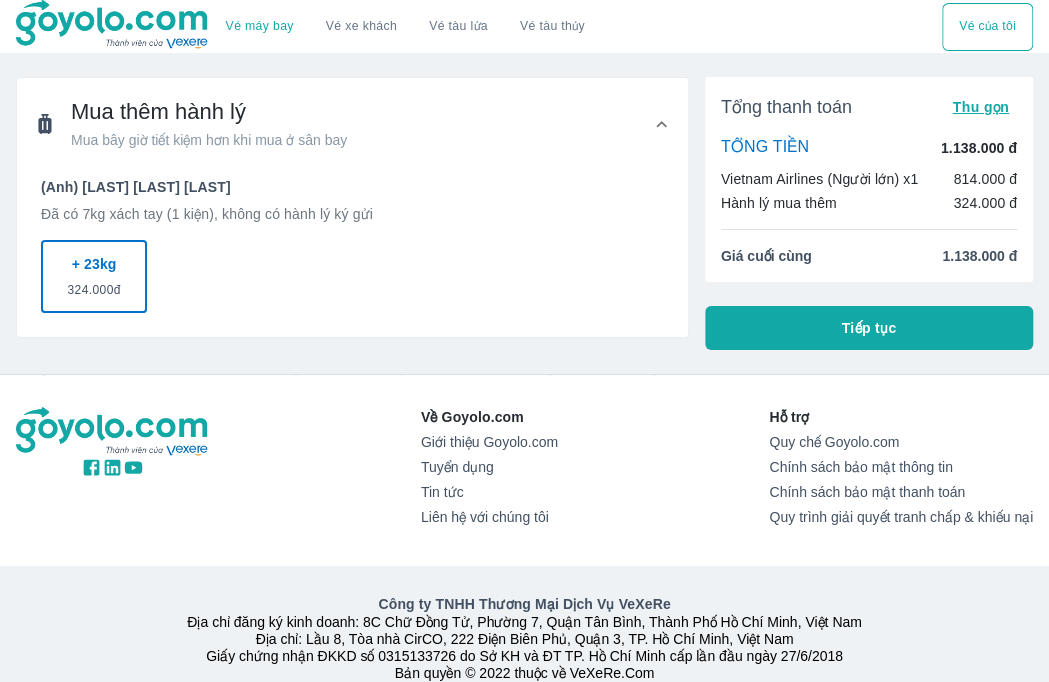 click on "Tiếp tục" at bounding box center [868, 328] 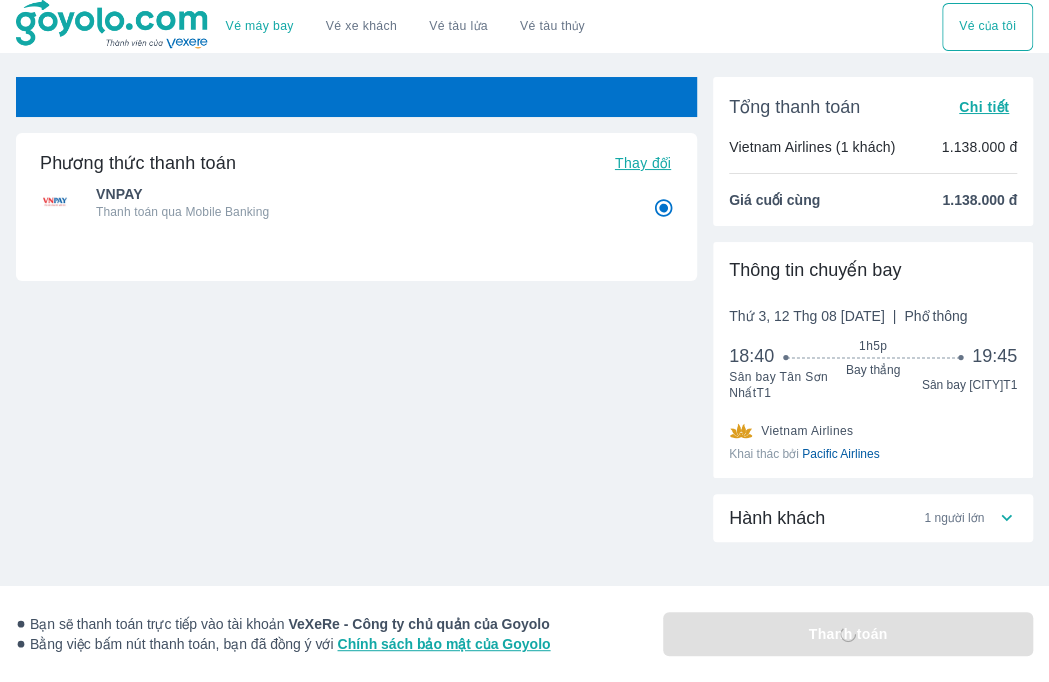 radio on "false" 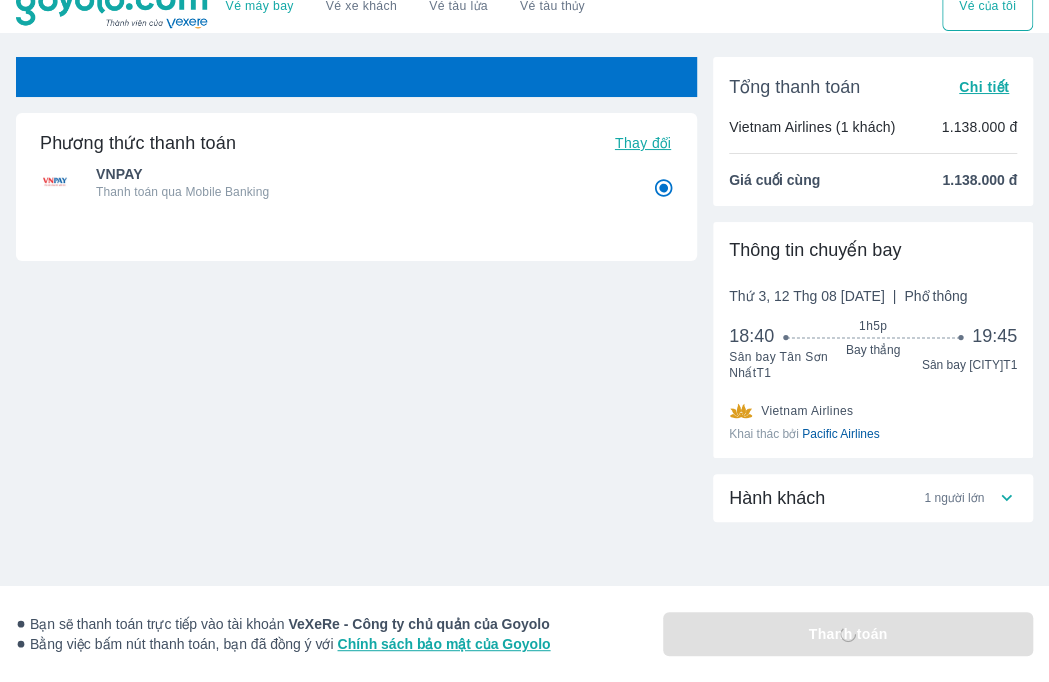scroll, scrollTop: 0, scrollLeft: 0, axis: both 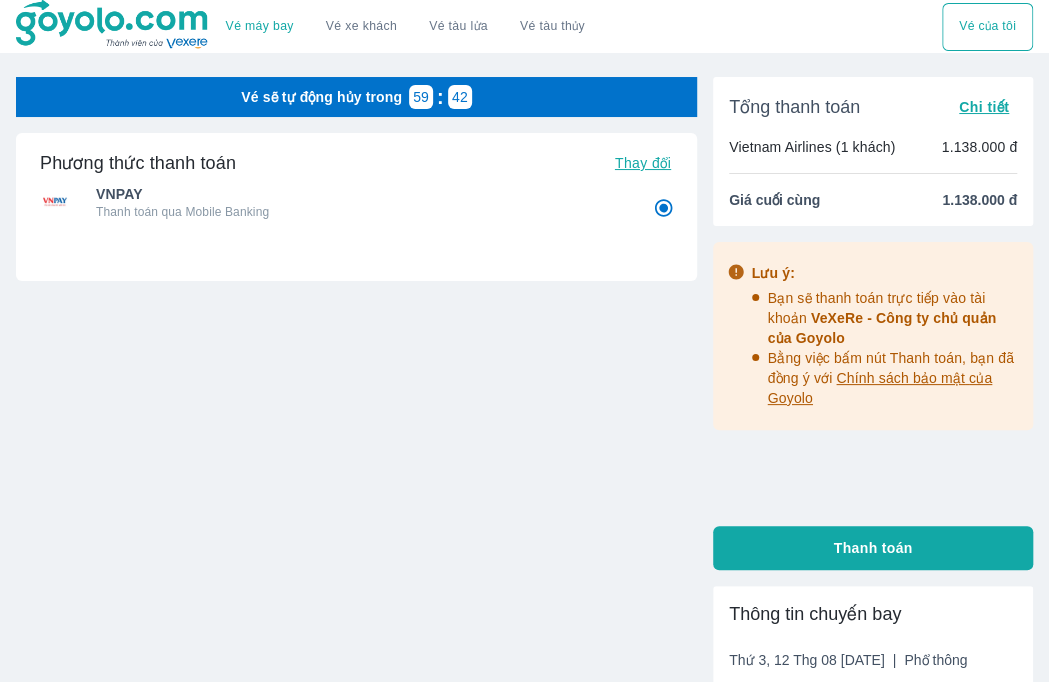 click on "Thanh toán" at bounding box center (873, 548) 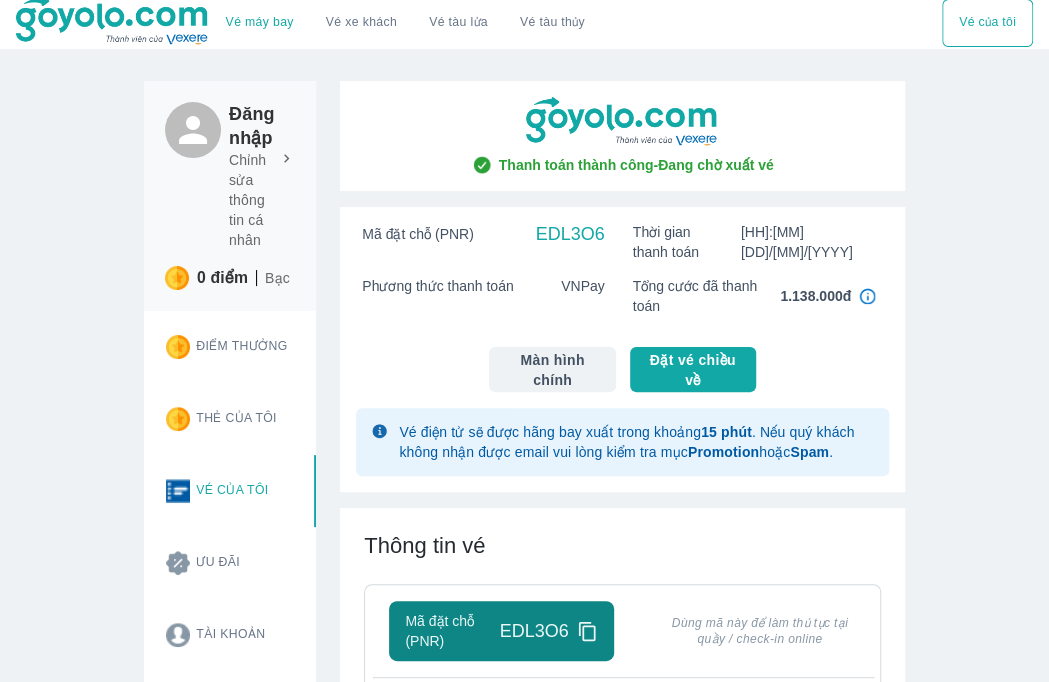 scroll, scrollTop: 0, scrollLeft: 0, axis: both 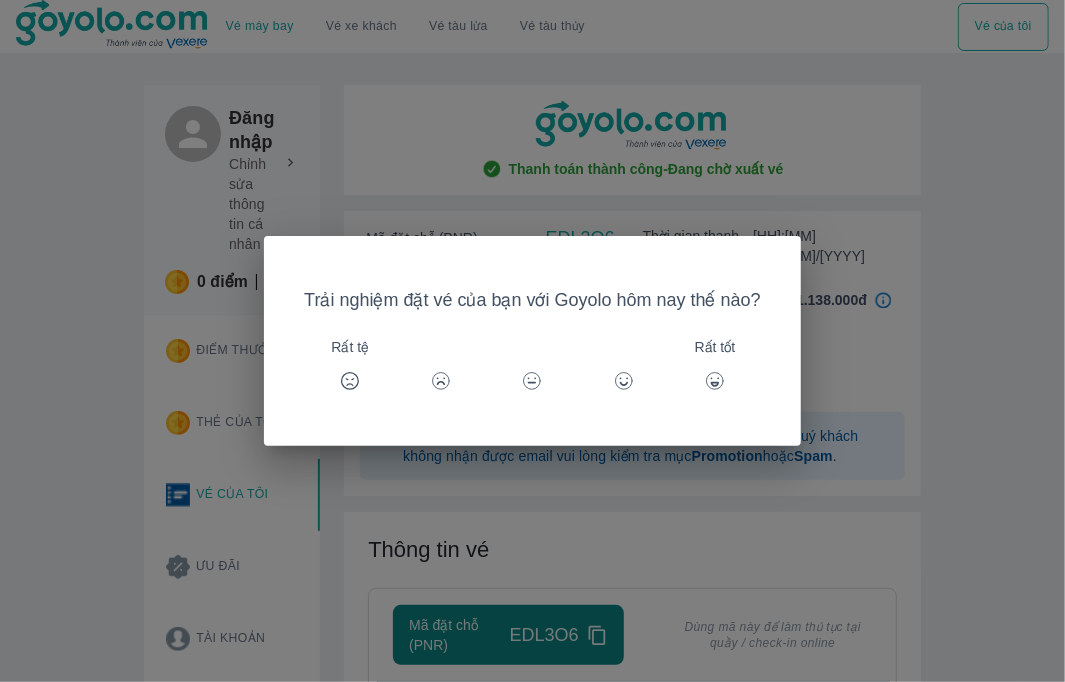 click on "Trải nghiệm đặt vé của bạn với Goyolo hôm nay thế nào? Rất tệ Rất tốt" at bounding box center (532, 341) 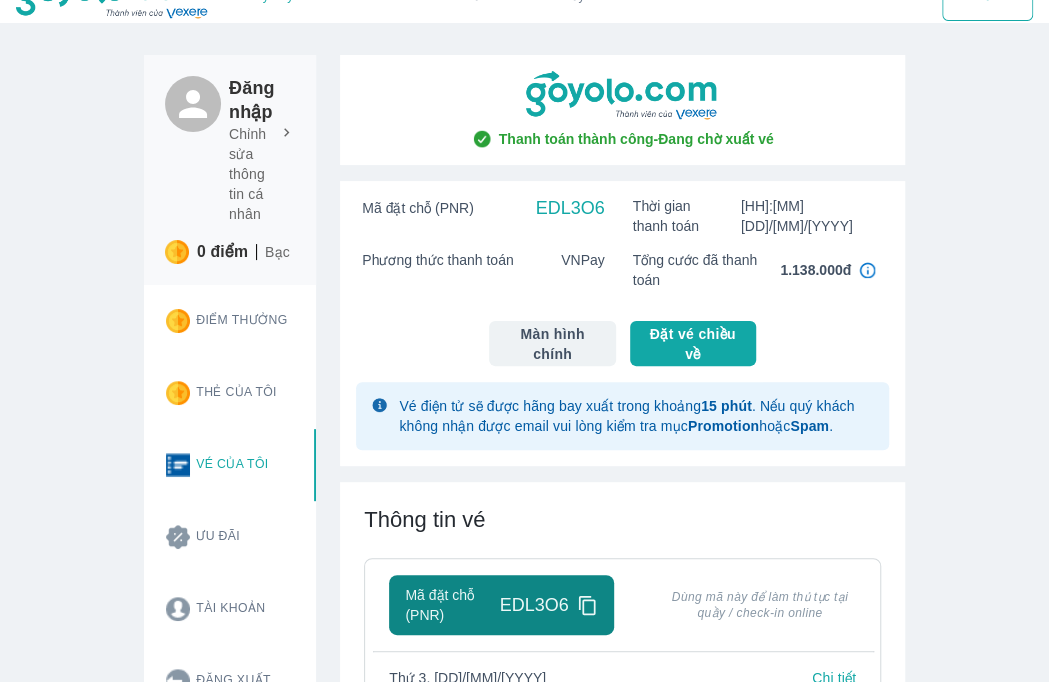 scroll, scrollTop: 0, scrollLeft: 0, axis: both 